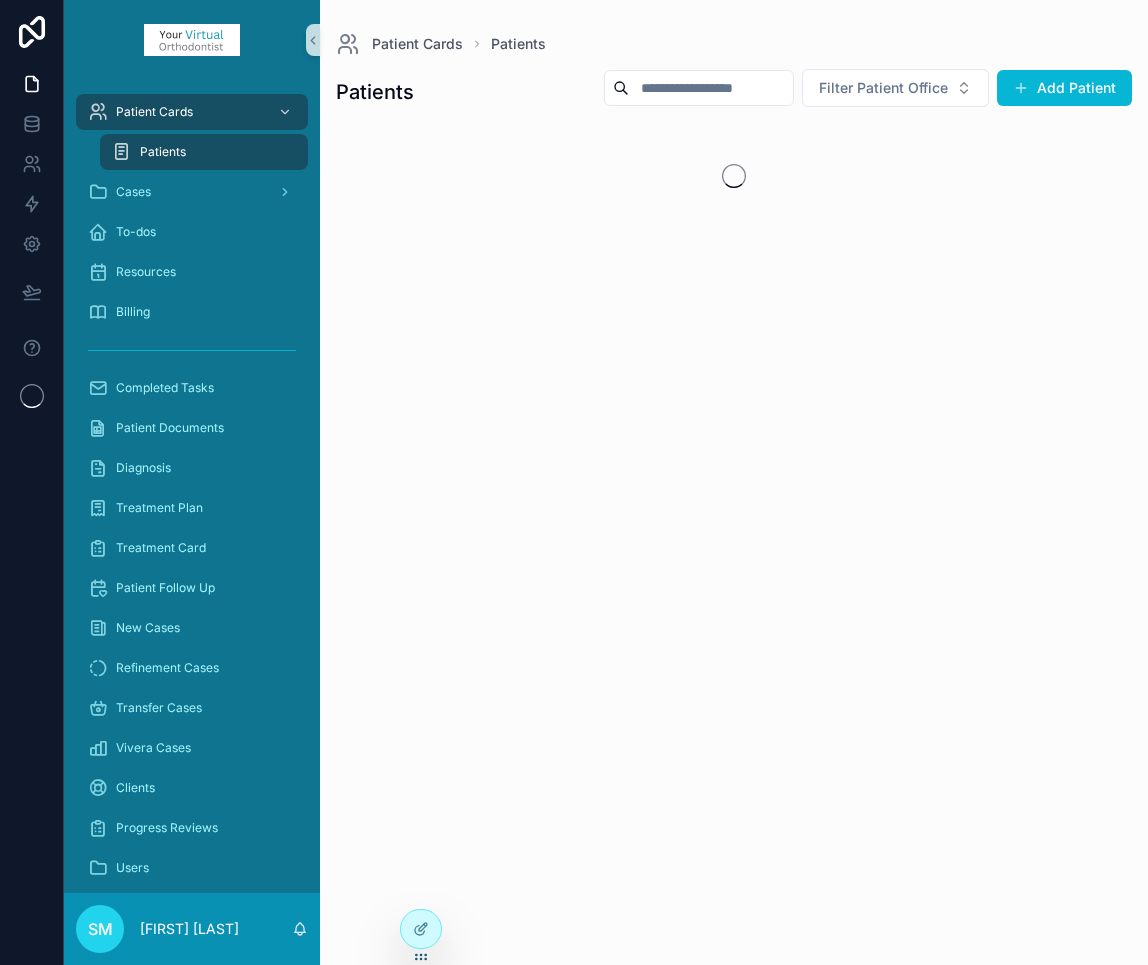 scroll, scrollTop: 0, scrollLeft: 0, axis: both 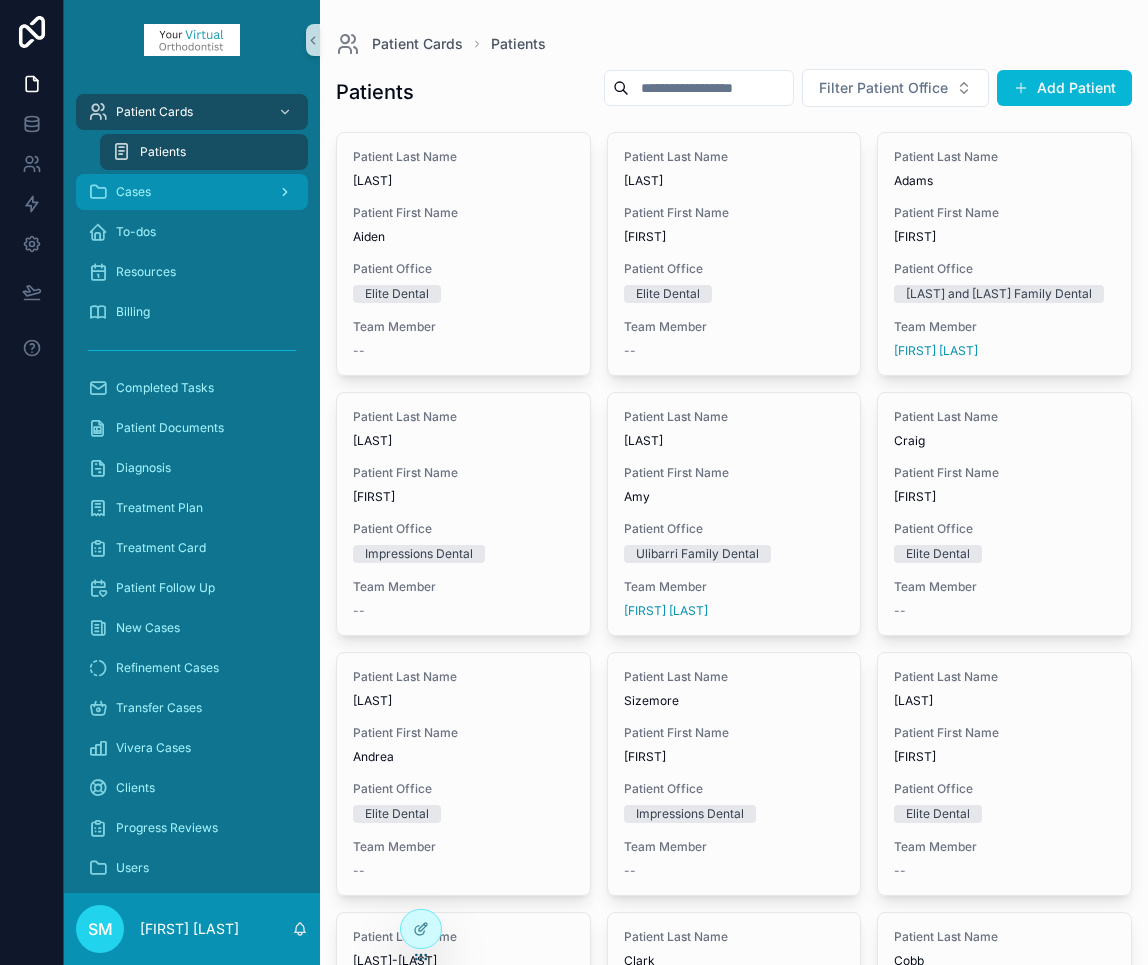 click on "Cases" at bounding box center [133, 192] 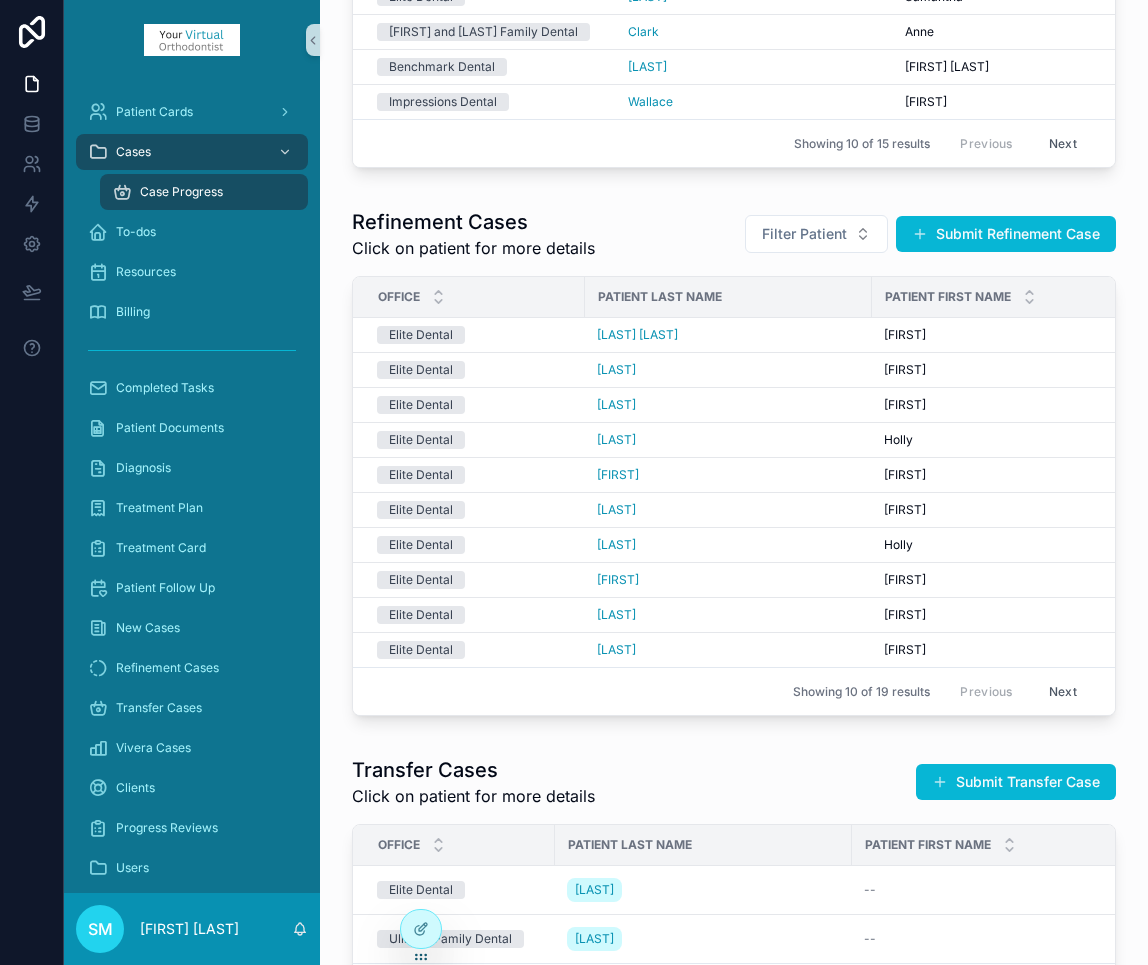 scroll, scrollTop: 407, scrollLeft: 0, axis: vertical 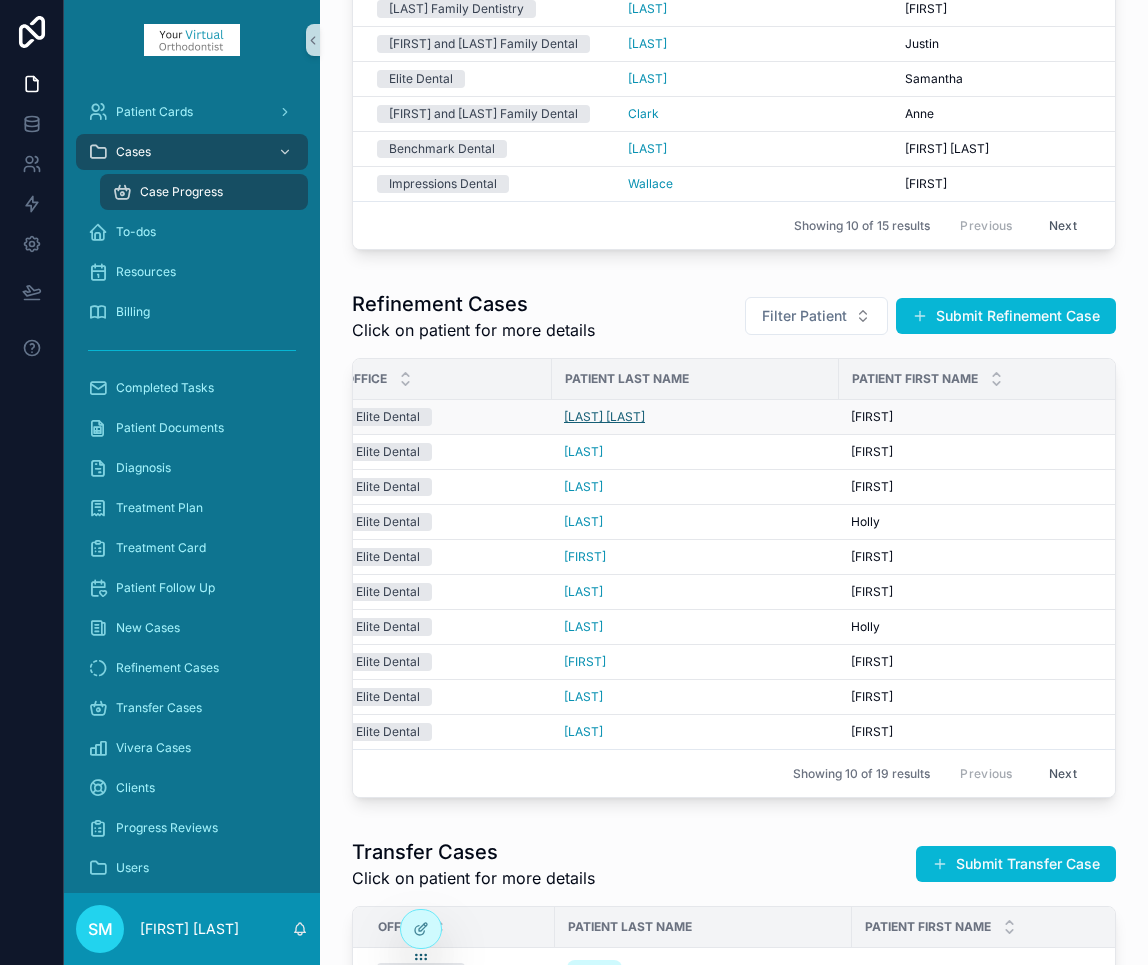 click on "[LAST] [LAST]" at bounding box center (604, 417) 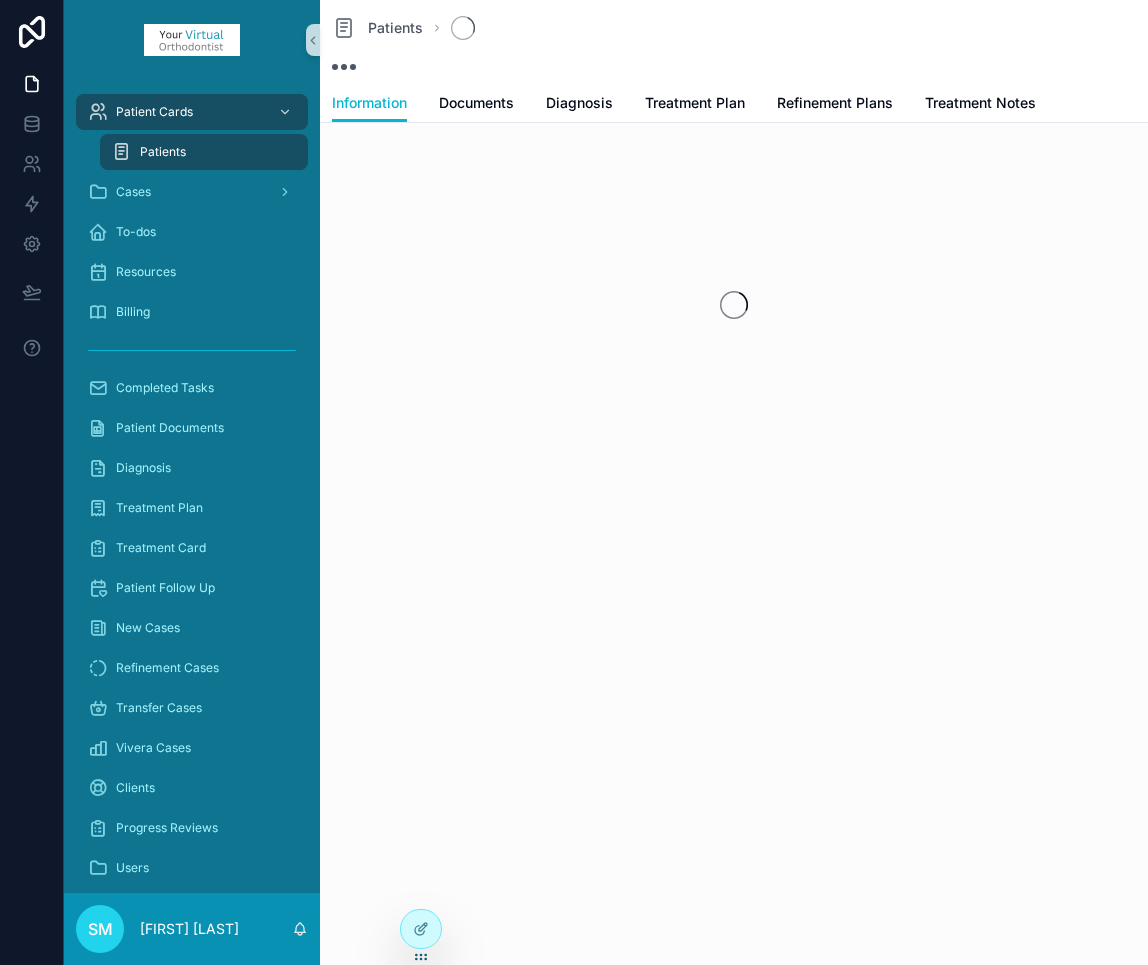 scroll, scrollTop: 0, scrollLeft: 0, axis: both 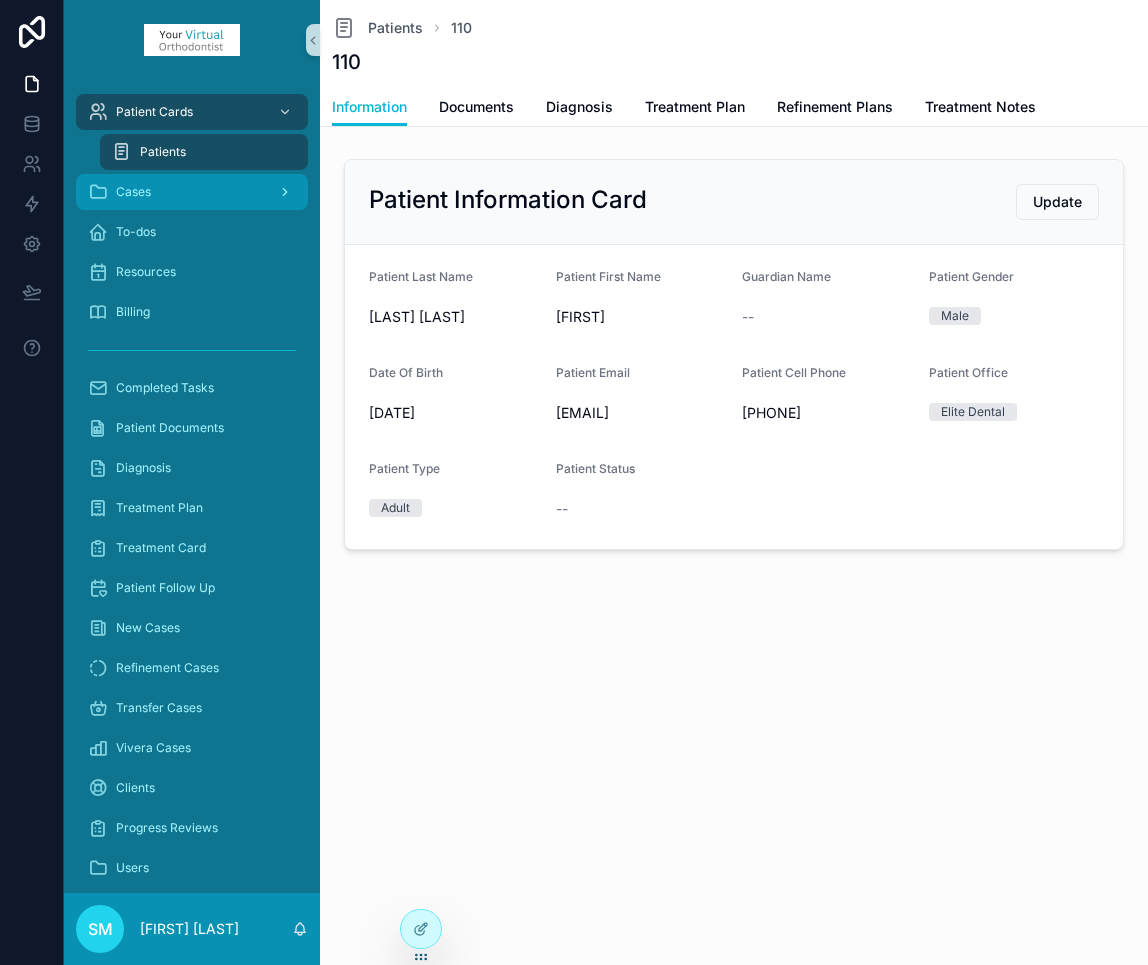 click on "Cases" at bounding box center [192, 192] 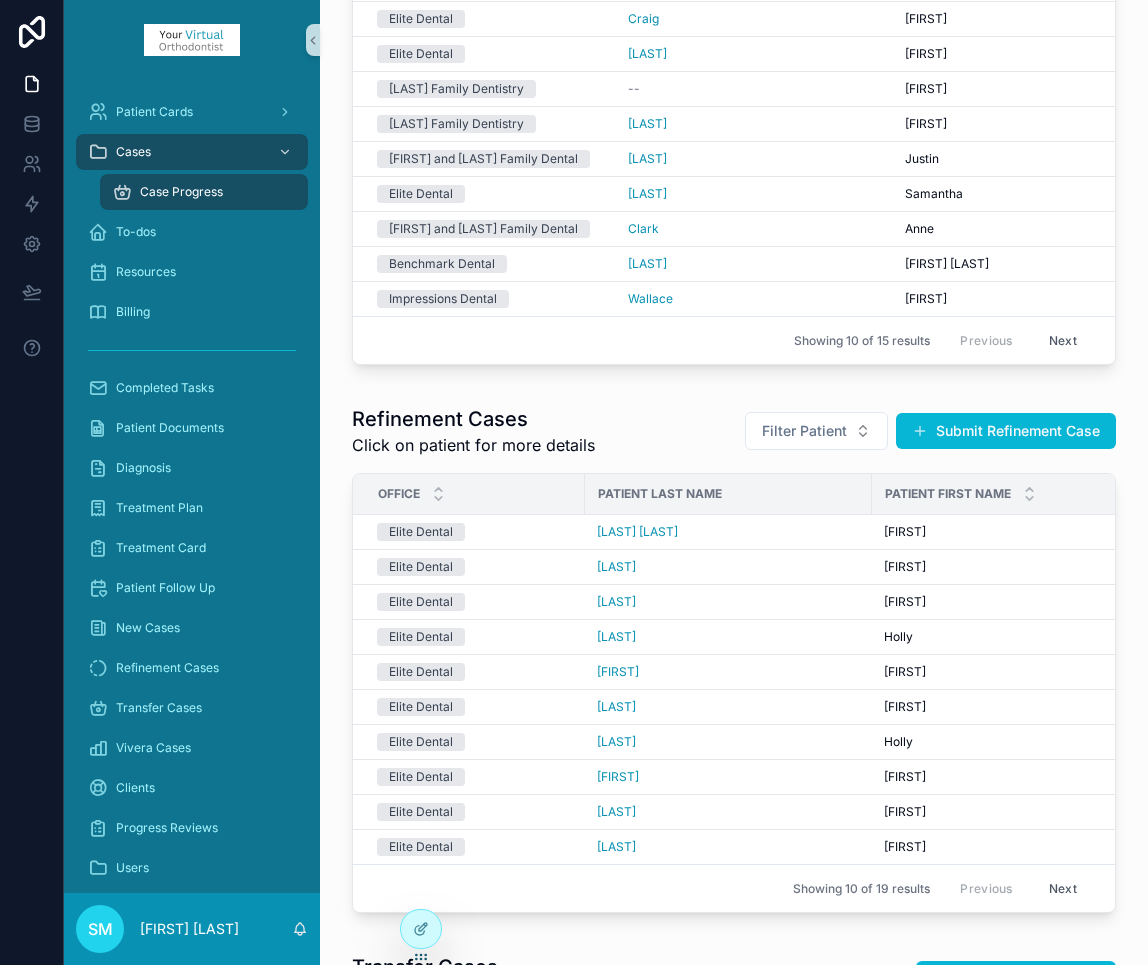 scroll, scrollTop: 228, scrollLeft: 0, axis: vertical 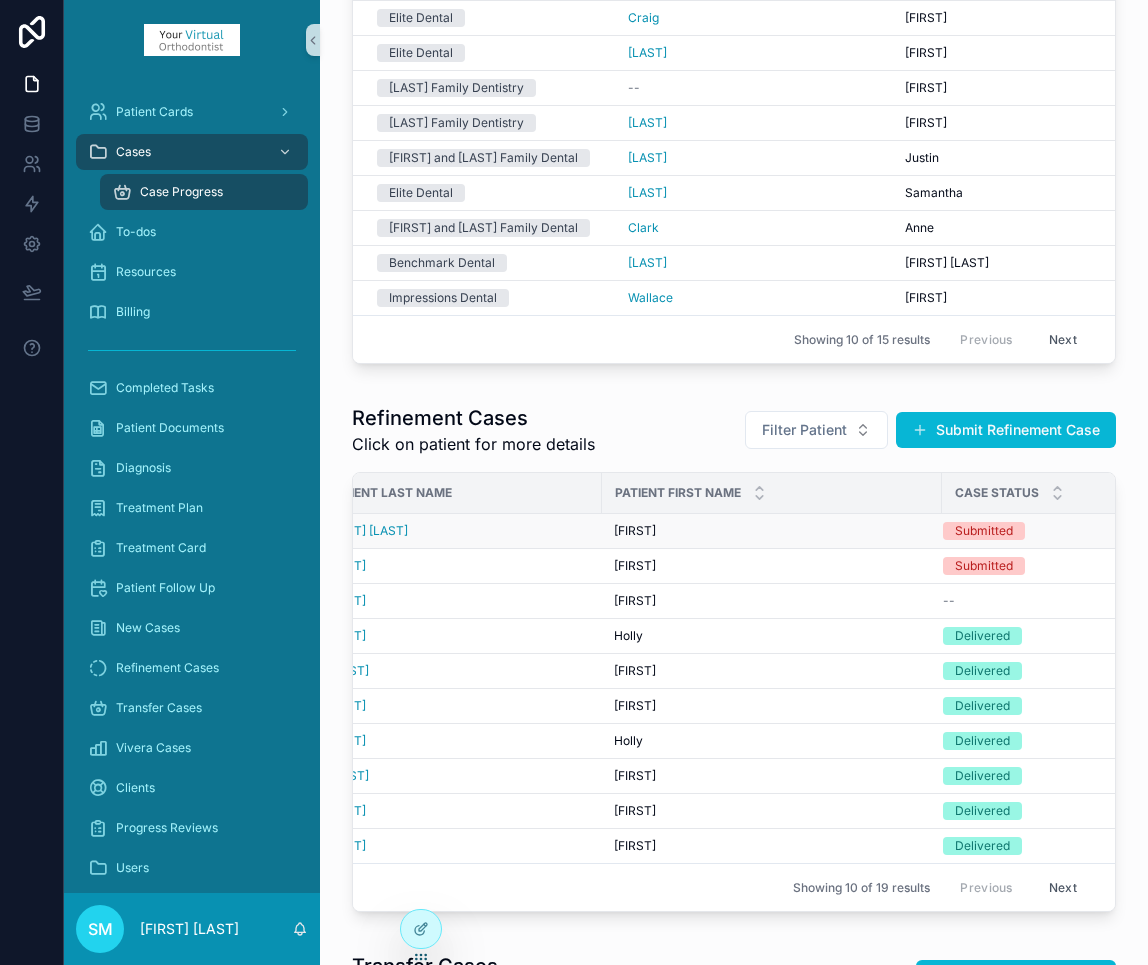 click on "Submitted" at bounding box center (984, 531) 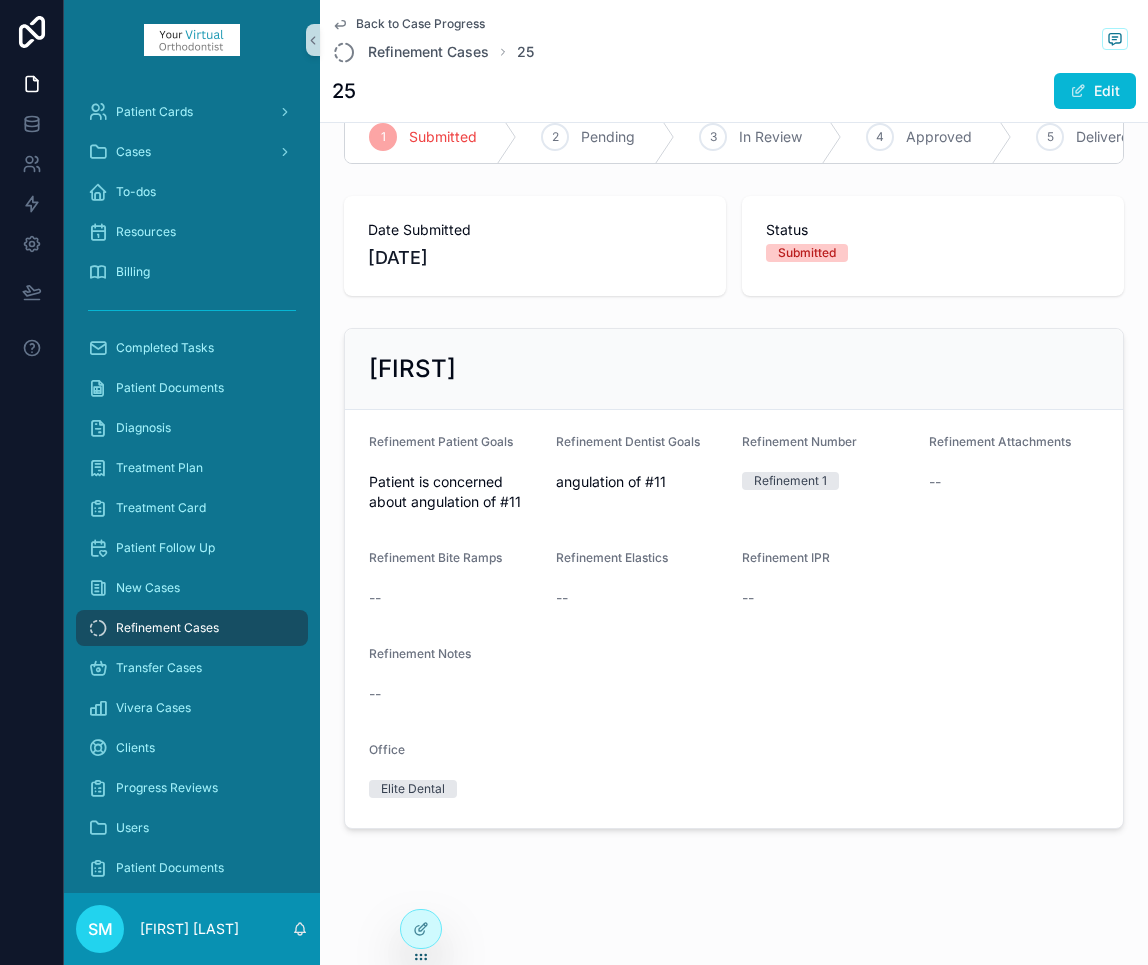 scroll, scrollTop: 0, scrollLeft: 0, axis: both 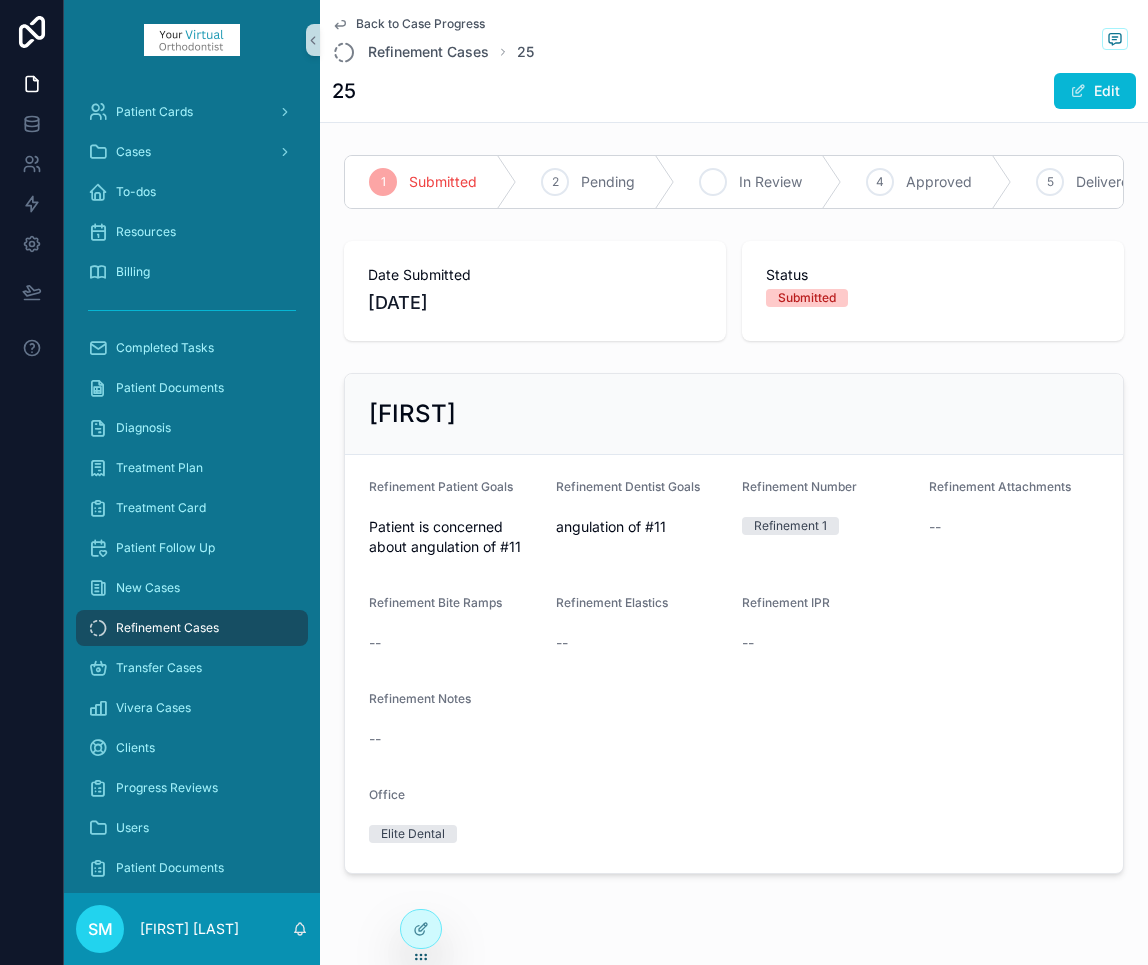 click 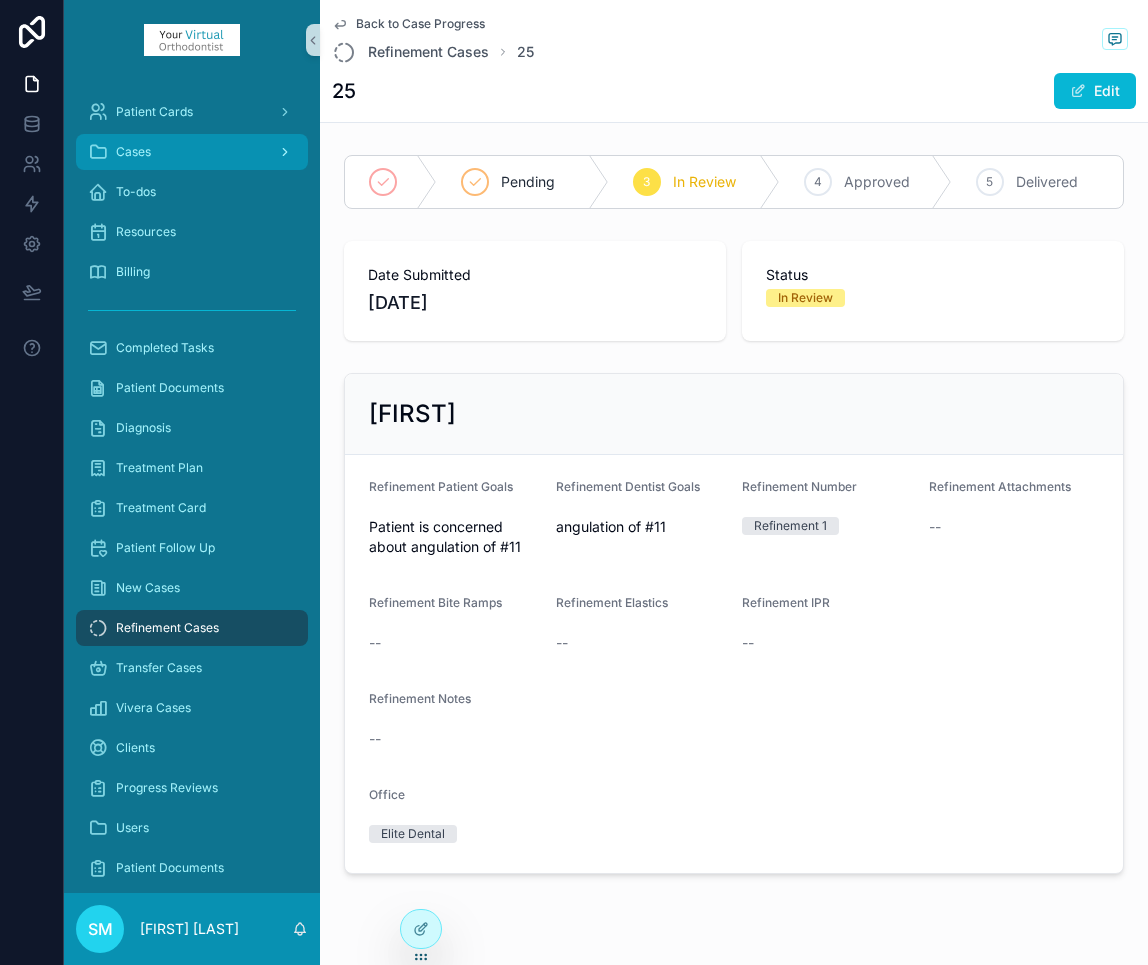 click on "Cases" at bounding box center [133, 152] 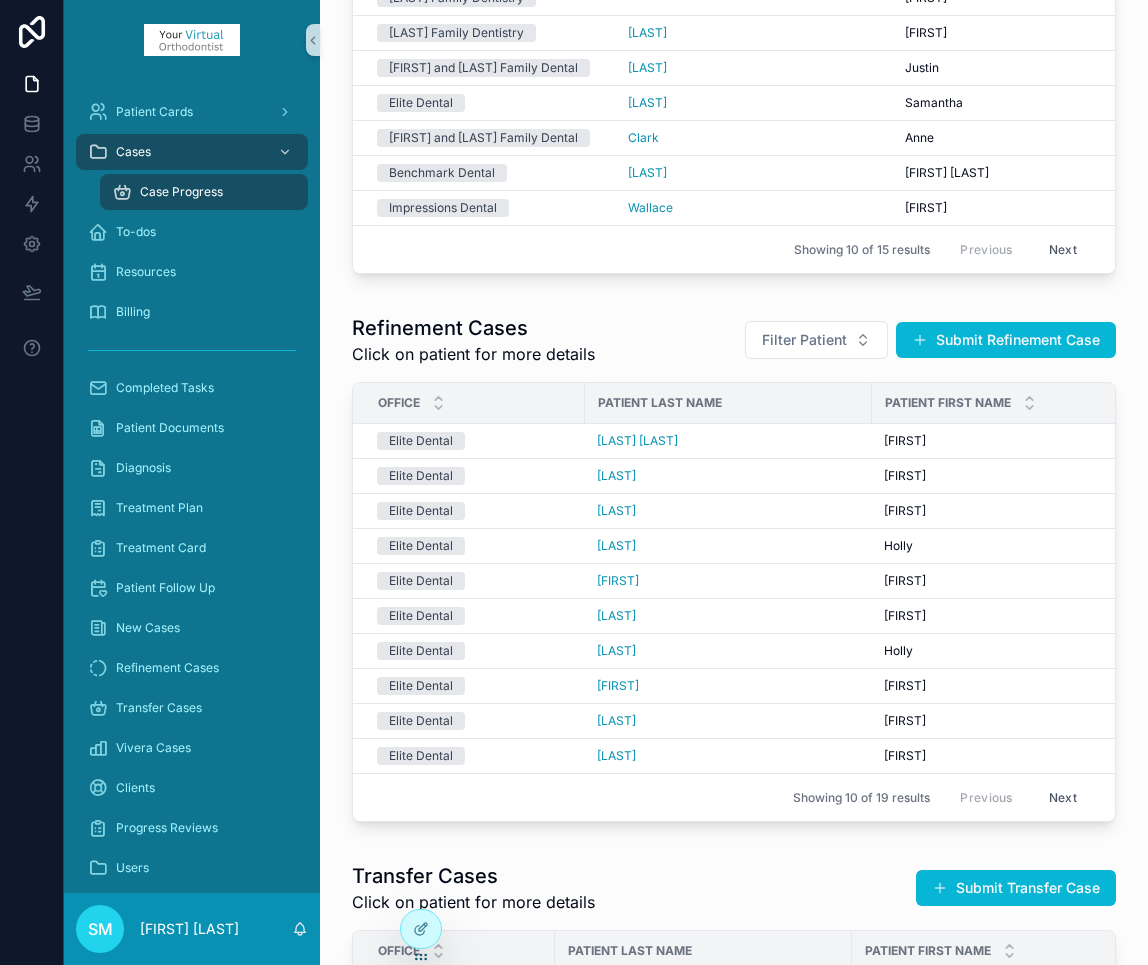 scroll, scrollTop: 332, scrollLeft: 0, axis: vertical 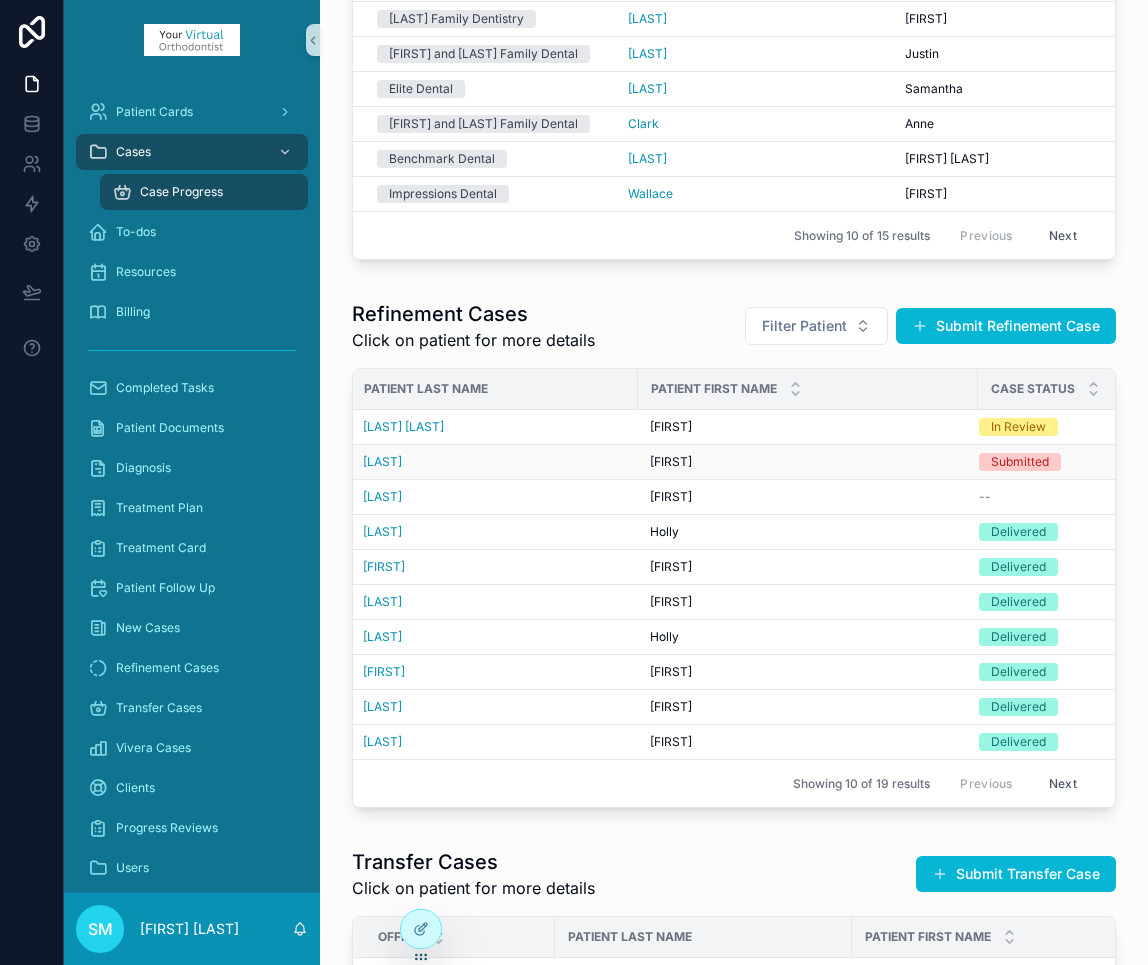 click on "[FIRST] [FIRST]" at bounding box center (808, 462) 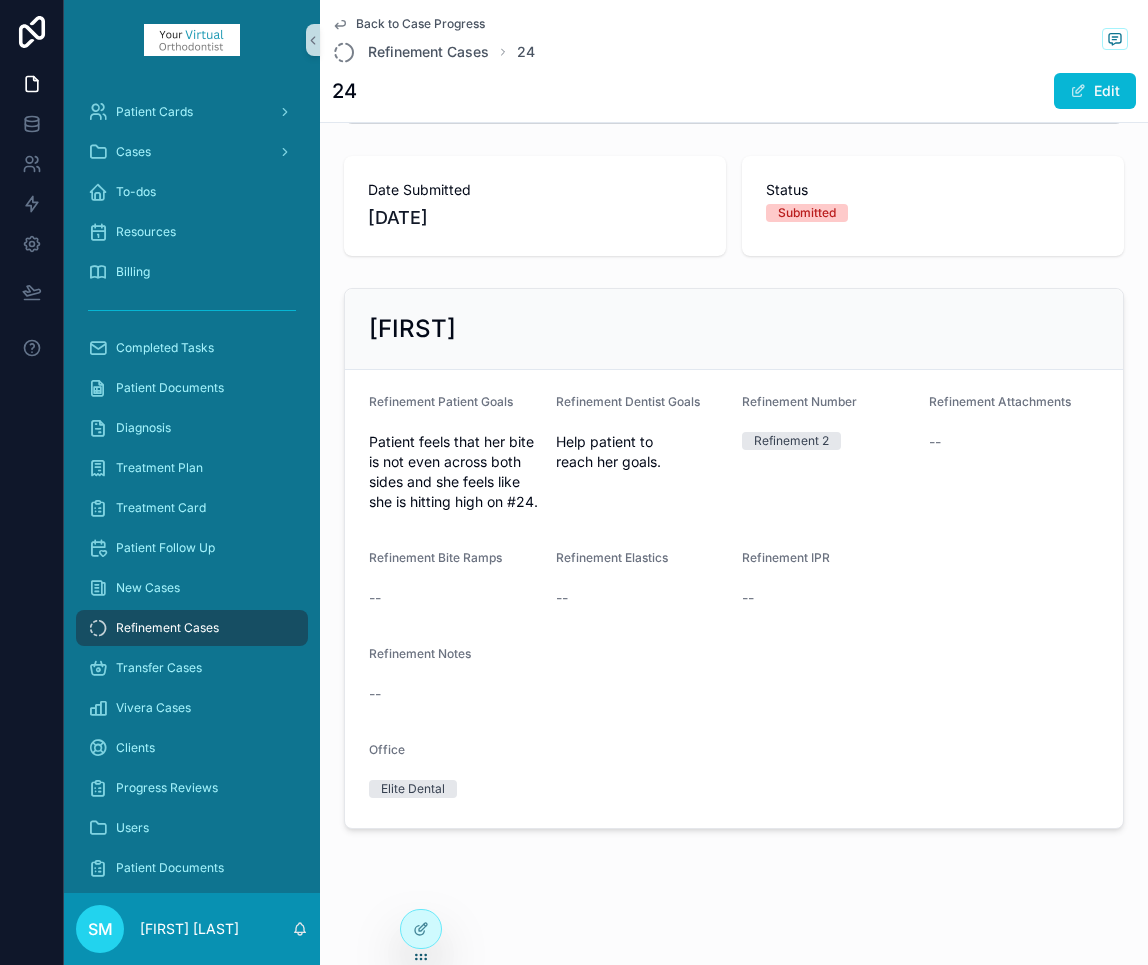 scroll, scrollTop: 0, scrollLeft: 0, axis: both 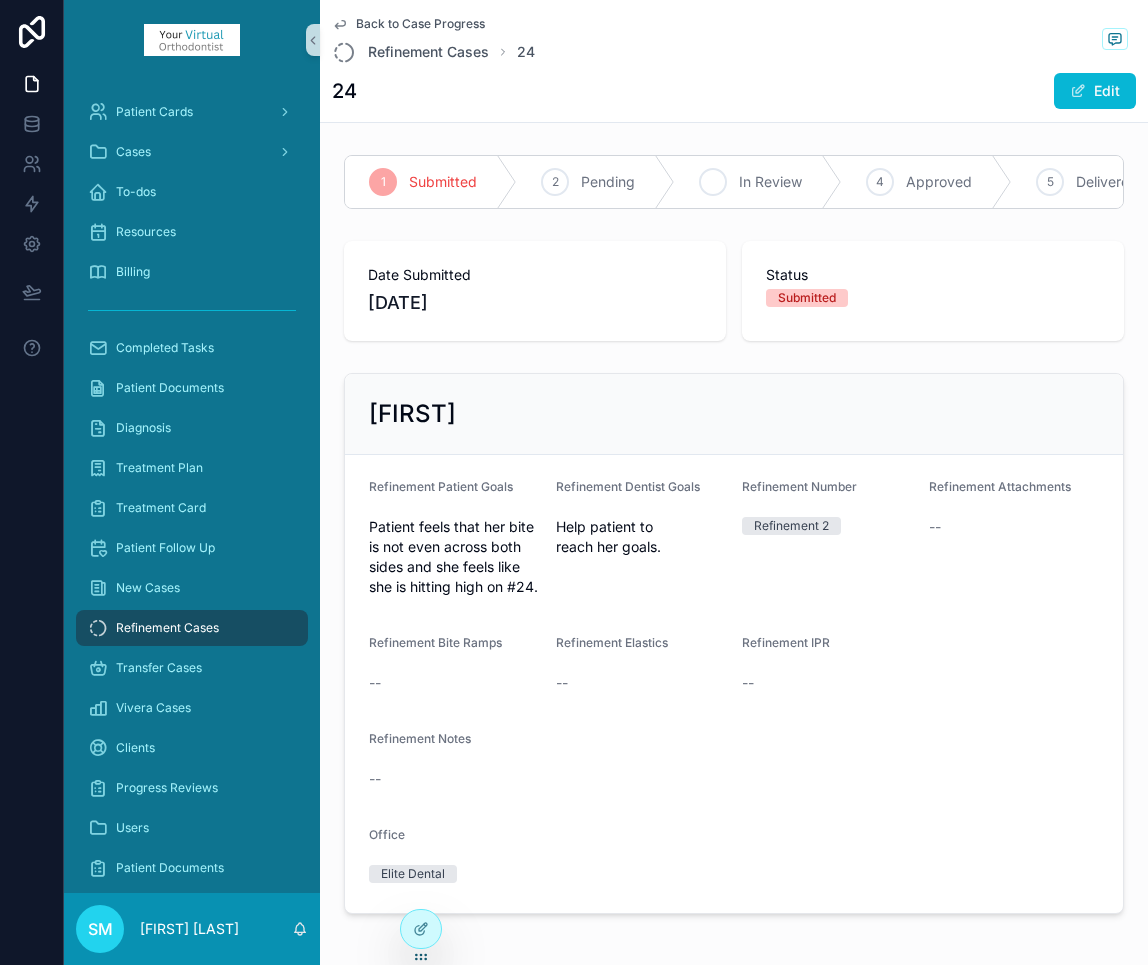 click 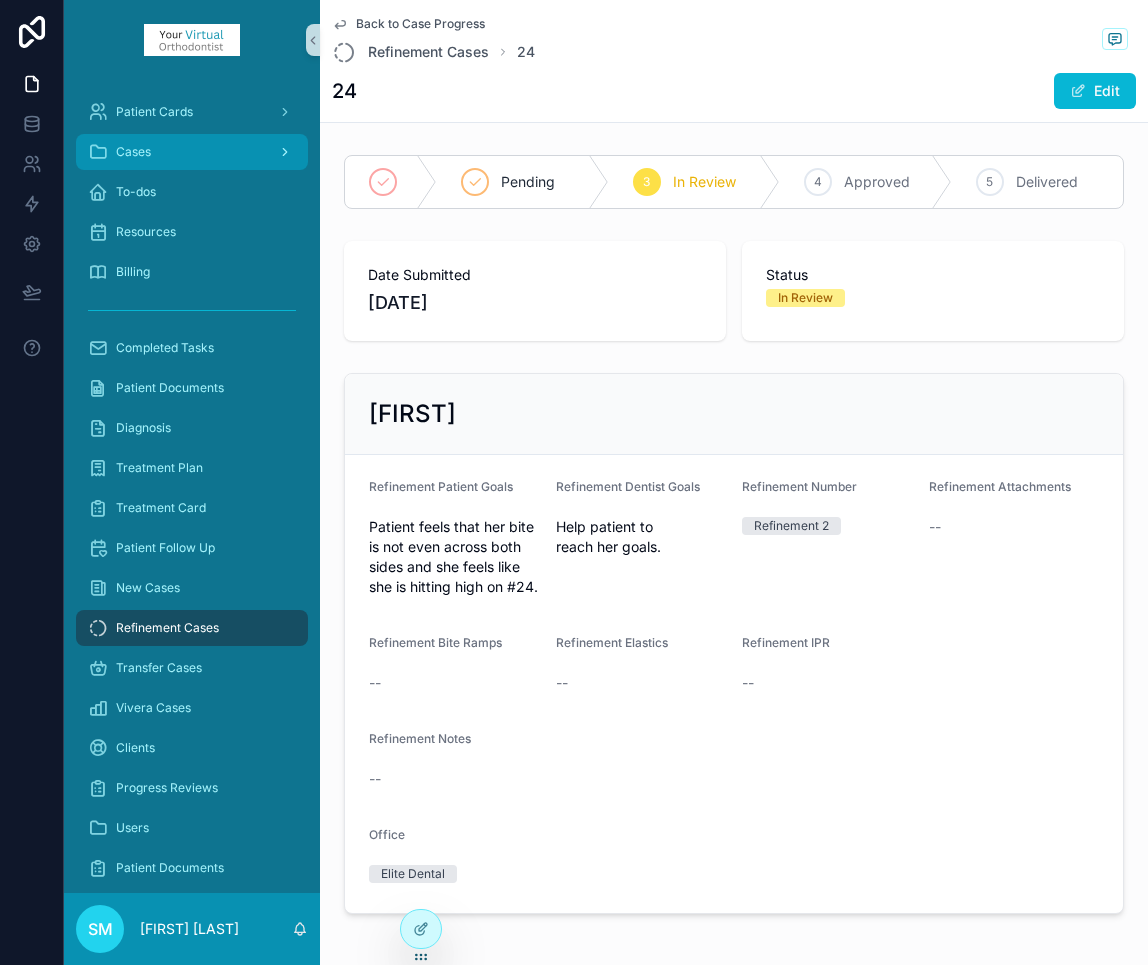 click on "Cases" at bounding box center [133, 152] 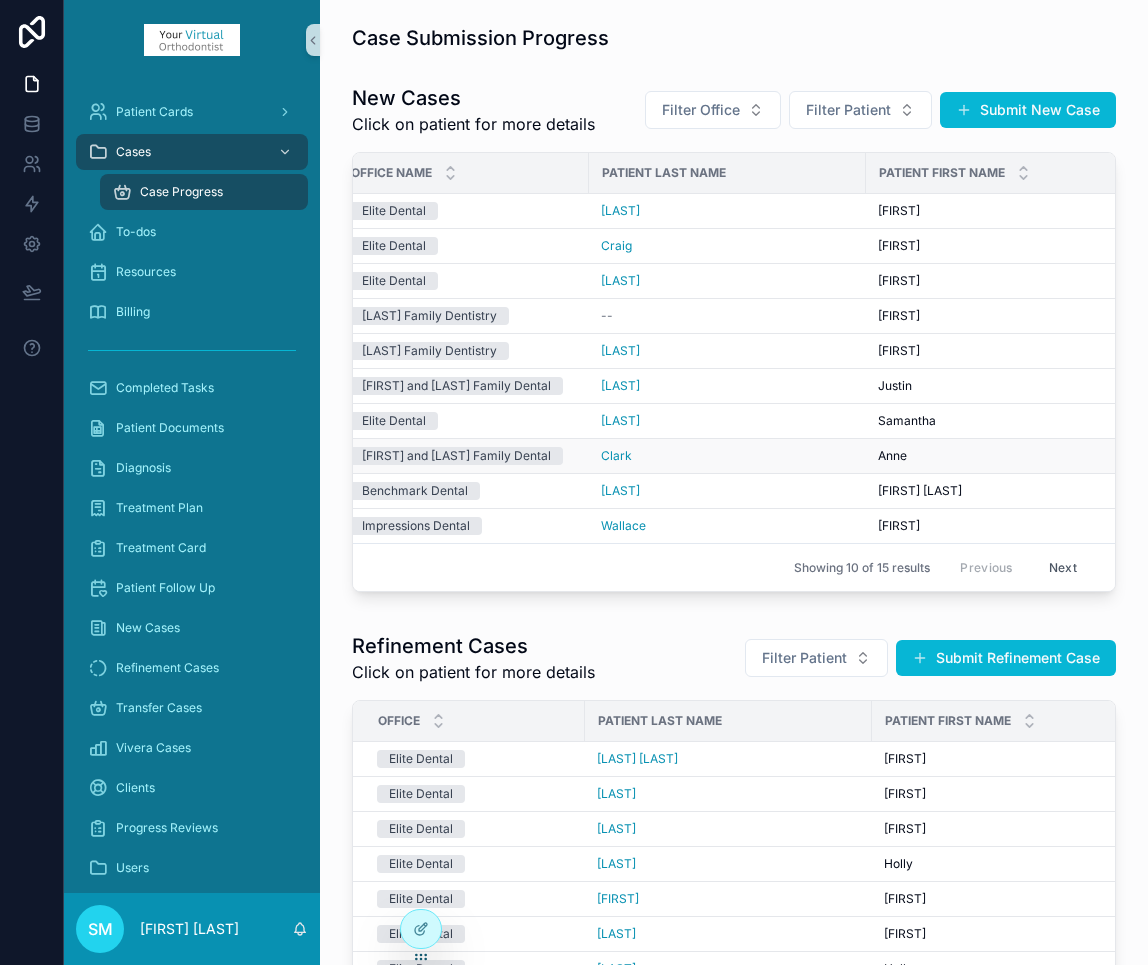 scroll, scrollTop: 0, scrollLeft: 0, axis: both 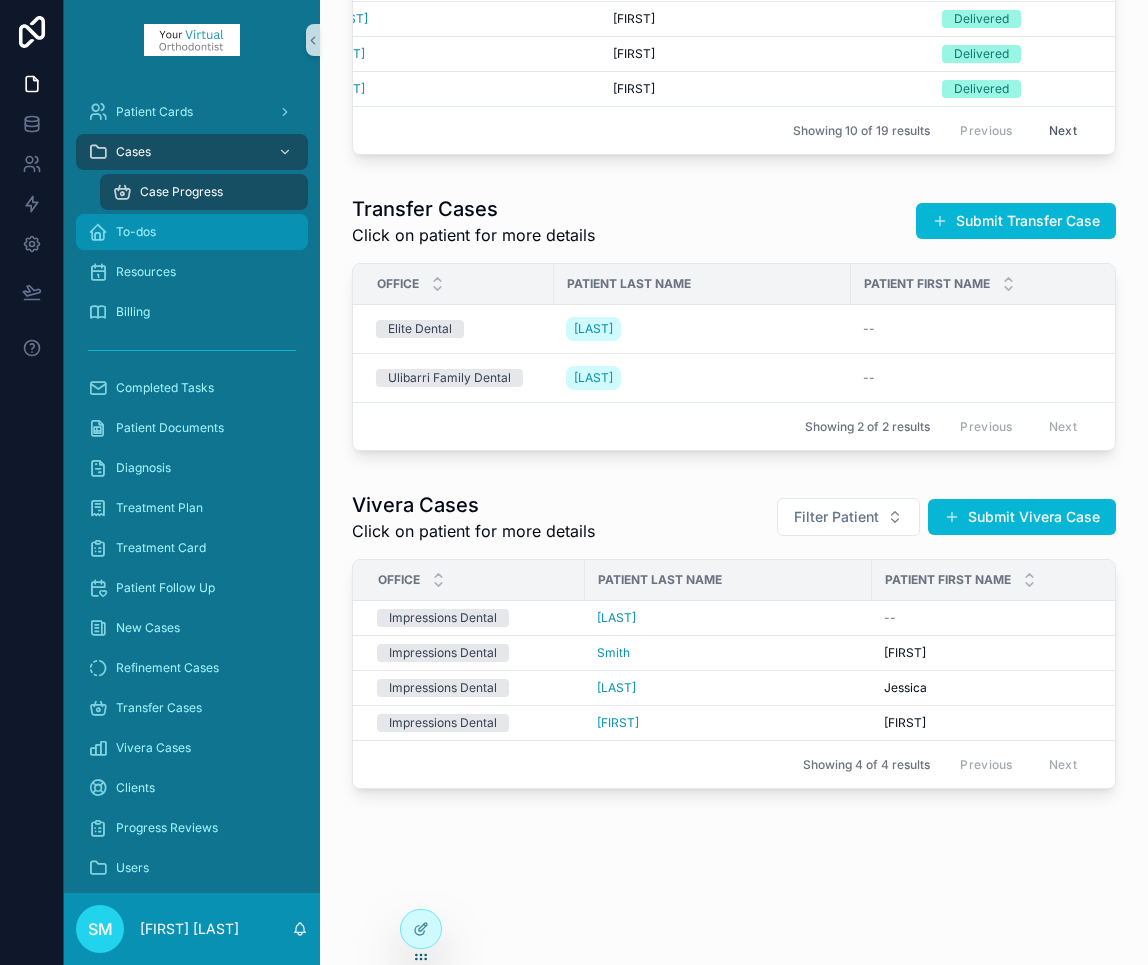 click on "To-dos" at bounding box center [136, 232] 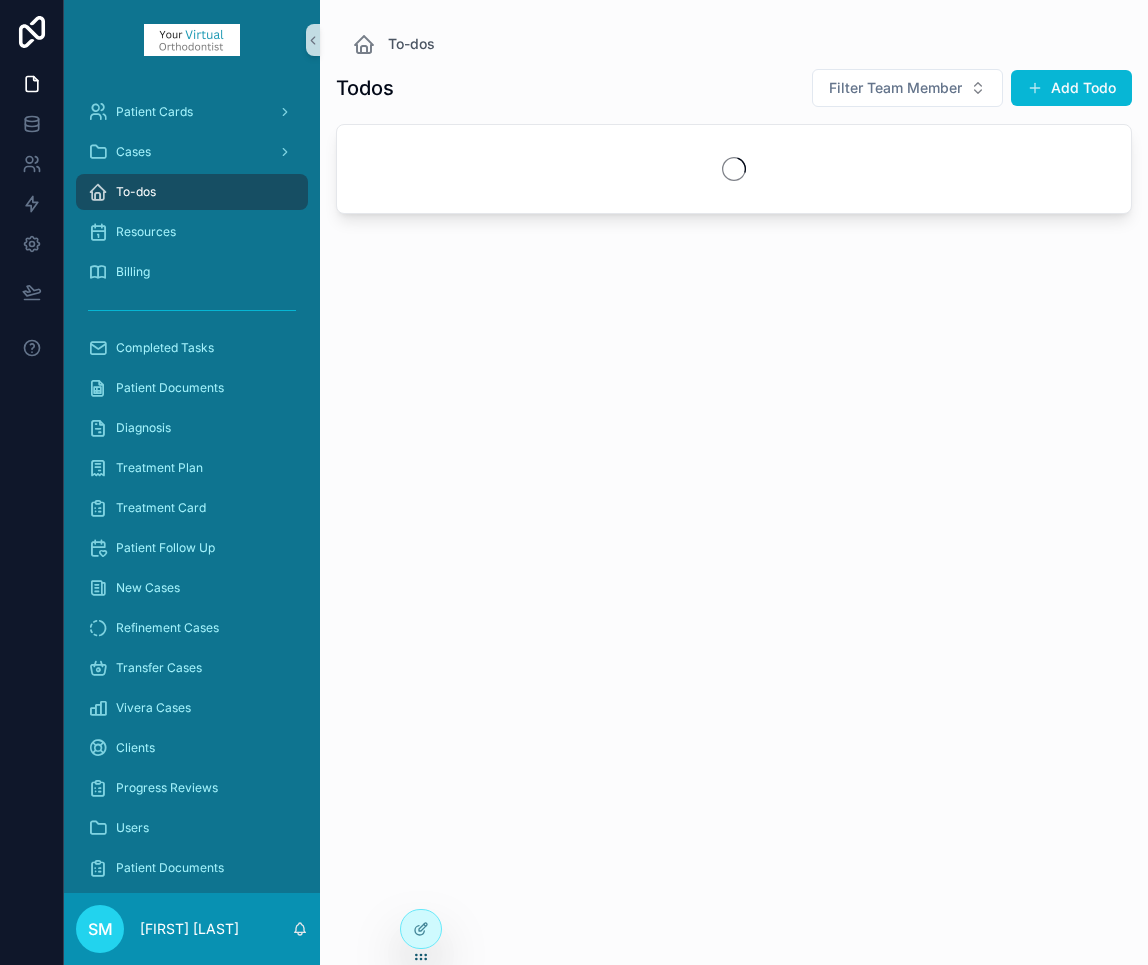 scroll, scrollTop: 0, scrollLeft: 0, axis: both 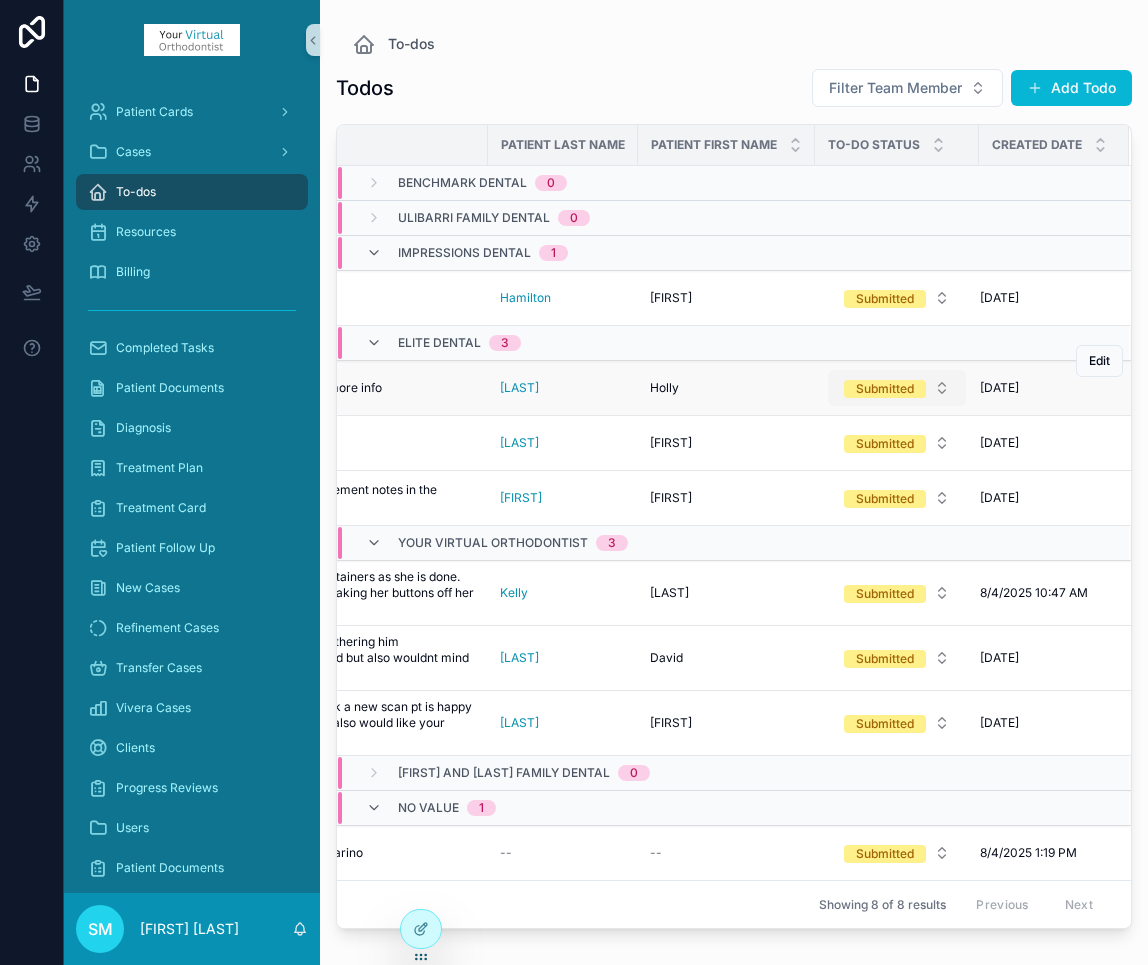 click on "Submitted" at bounding box center [897, 388] 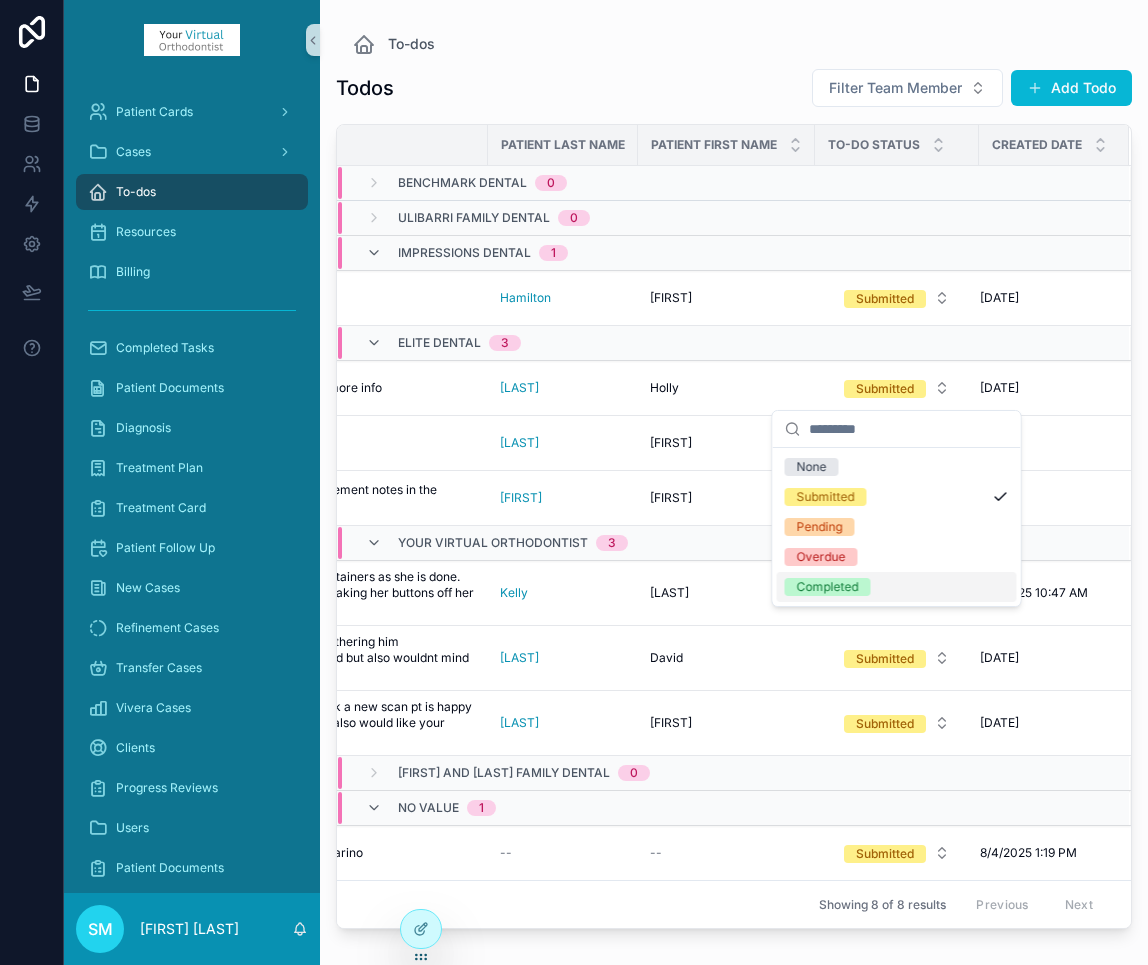 click on "Completed" at bounding box center (828, 587) 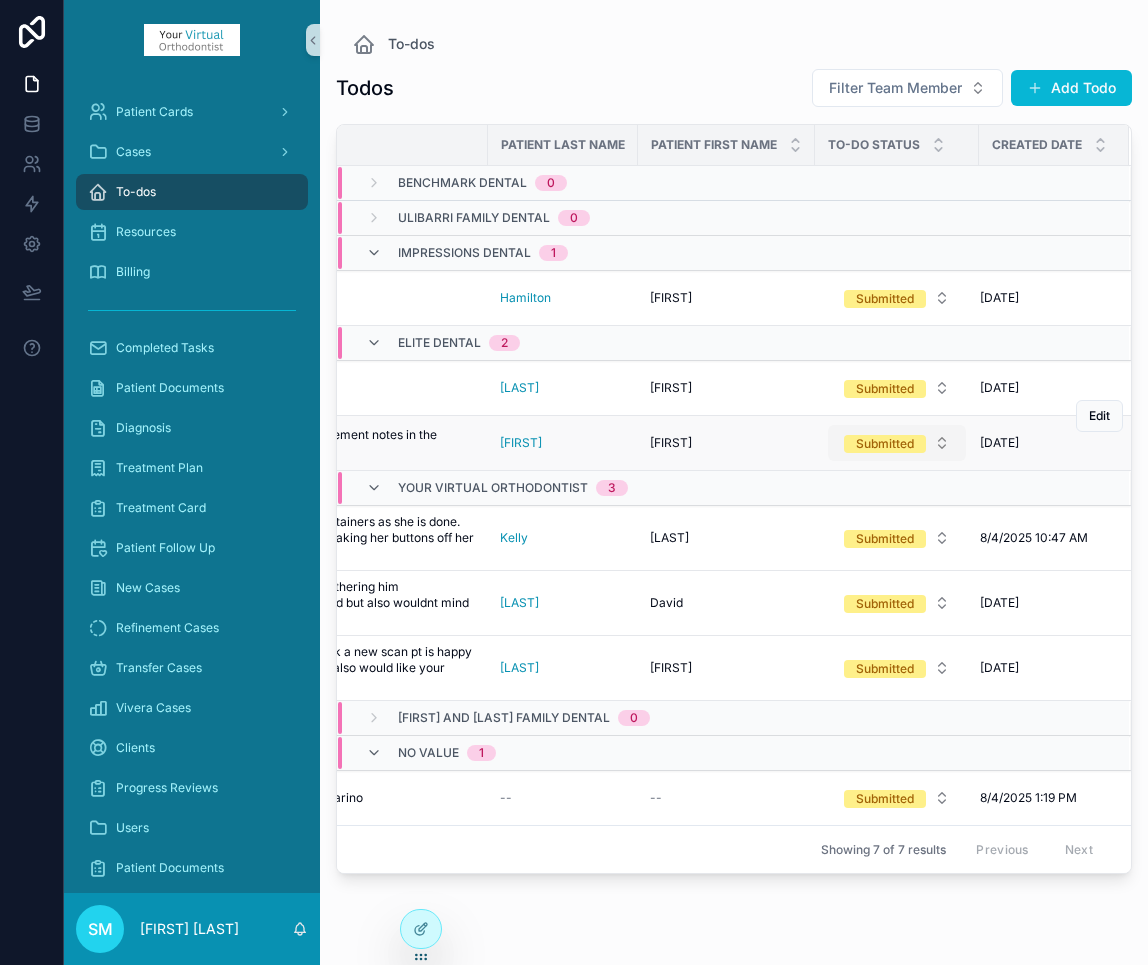 scroll, scrollTop: 0, scrollLeft: 622, axis: horizontal 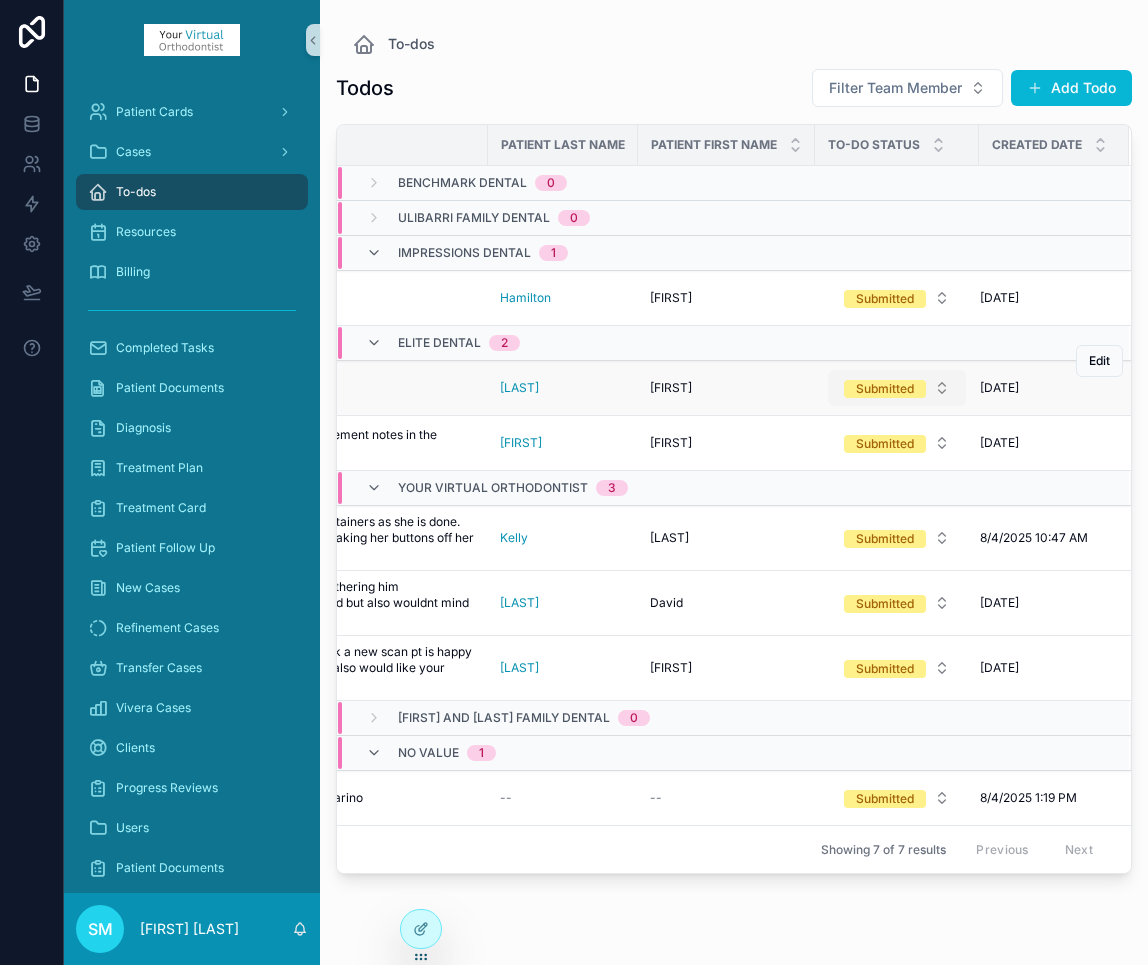 click on "Submitted" at bounding box center (897, 388) 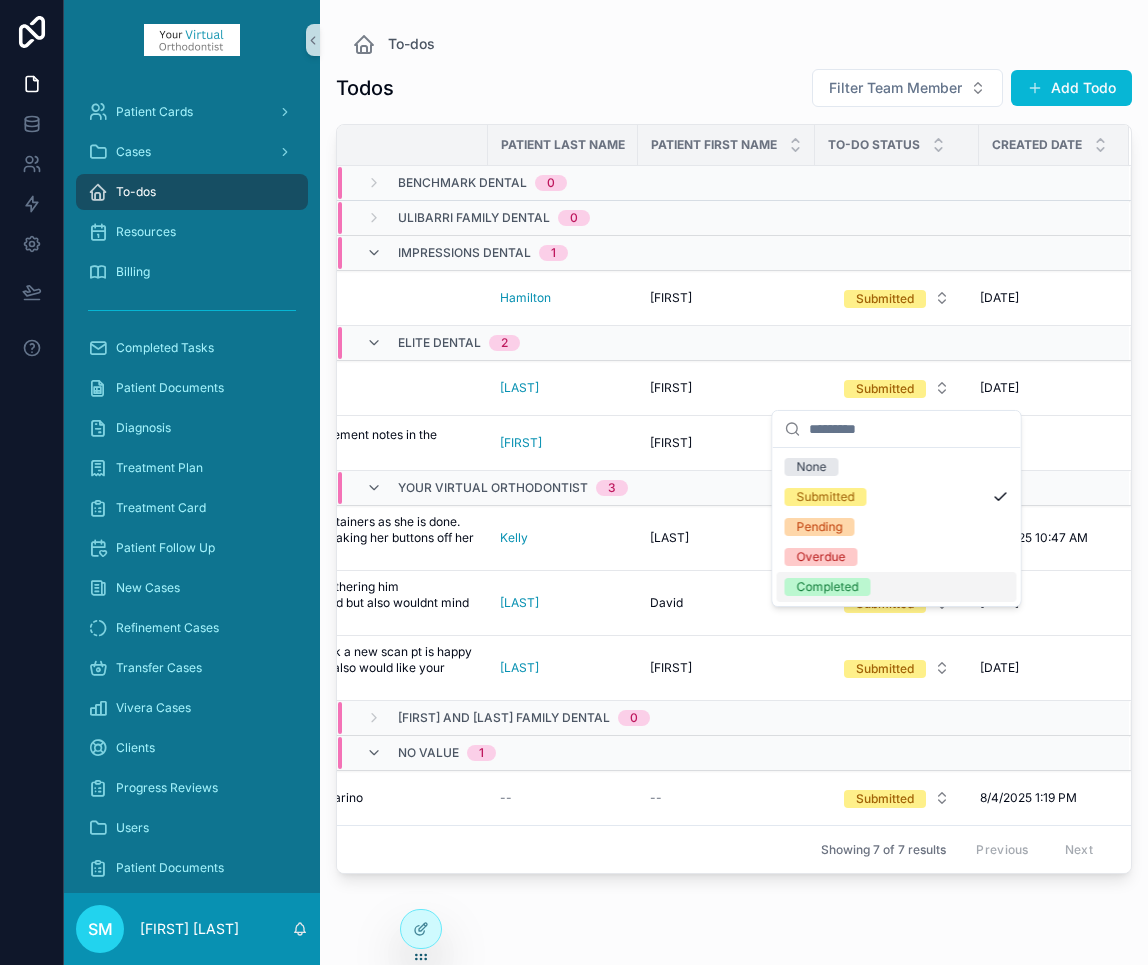 click on "Completed" at bounding box center (828, 587) 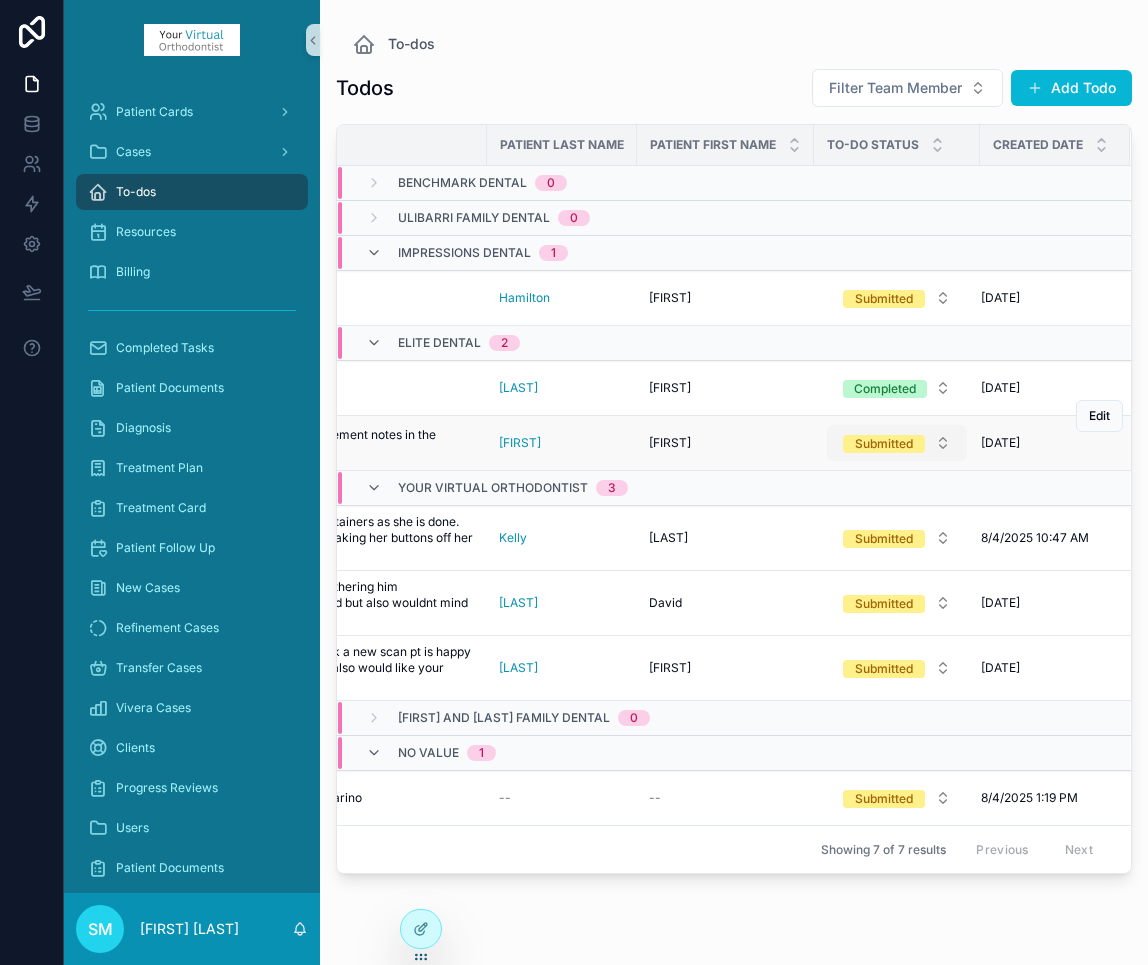 click on "Submitted" at bounding box center [884, 444] 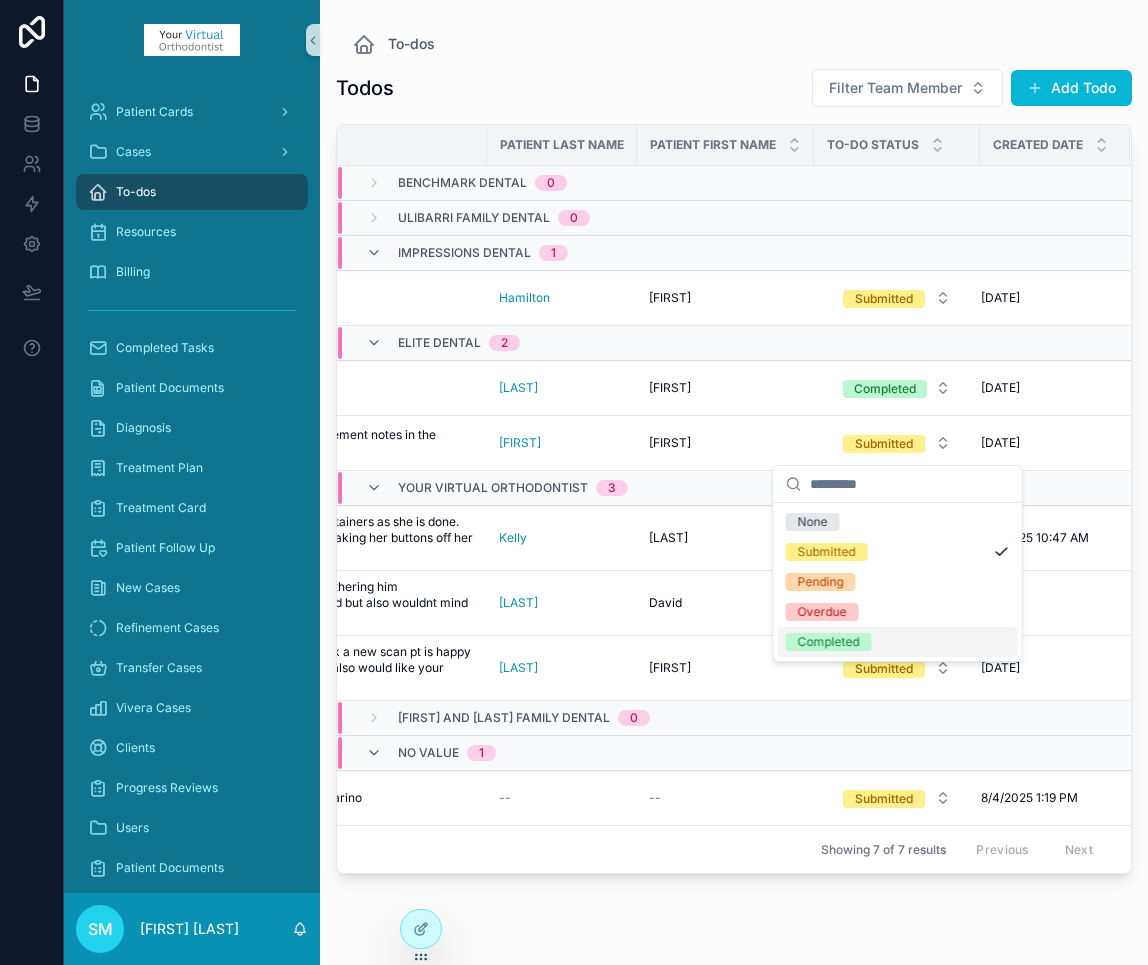 click on "Completed" at bounding box center [829, 642] 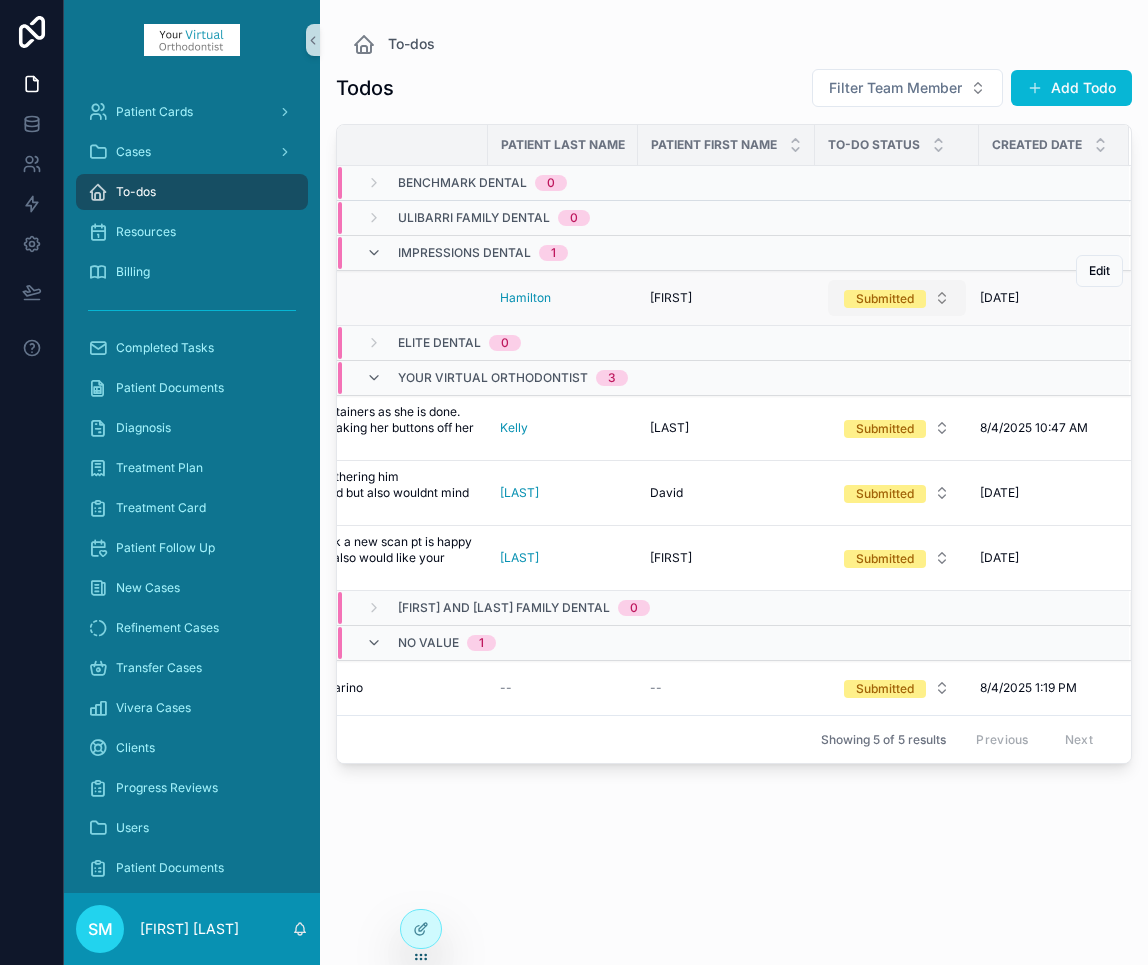 click on "Submitted" at bounding box center (885, 299) 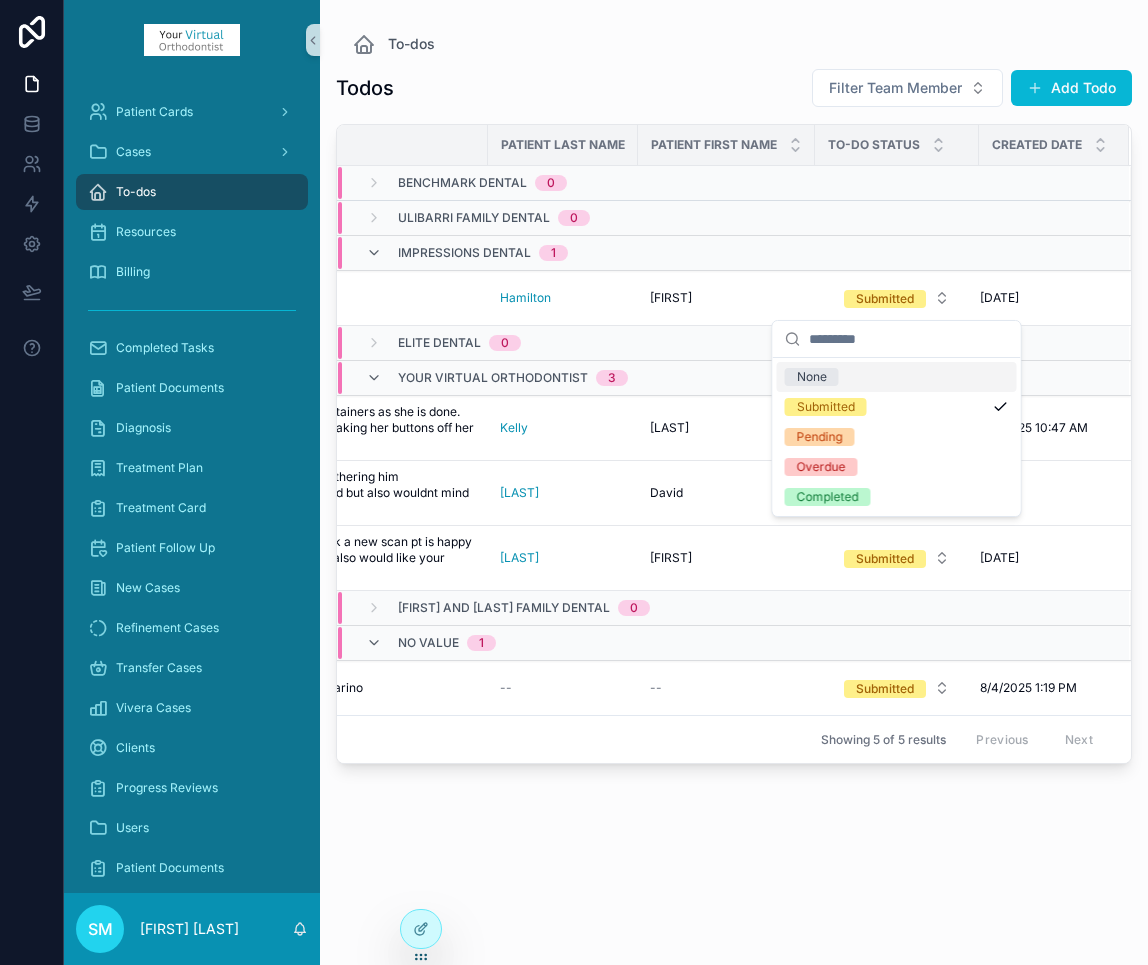 click on "Impressions Dental 1" at bounding box center [562, 253] 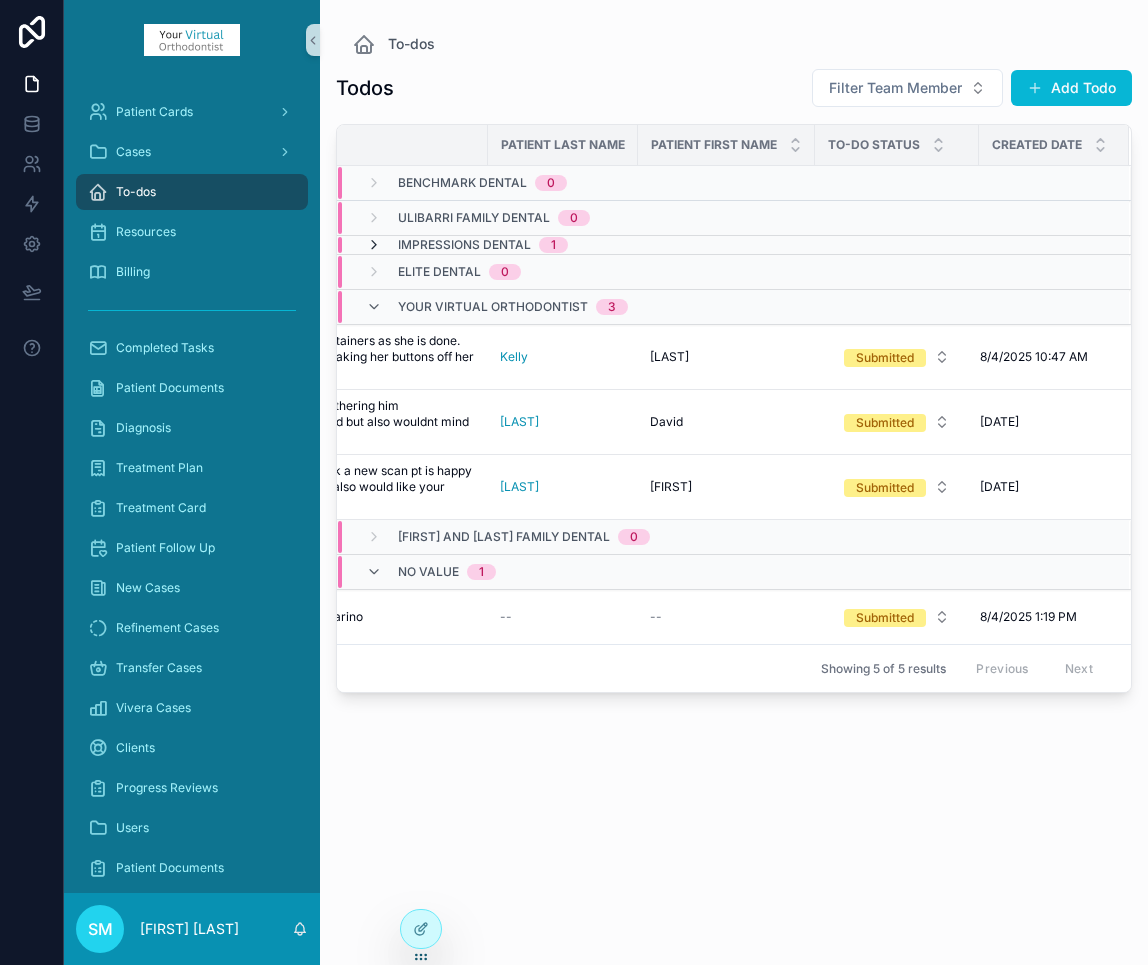 click at bounding box center (374, 245) 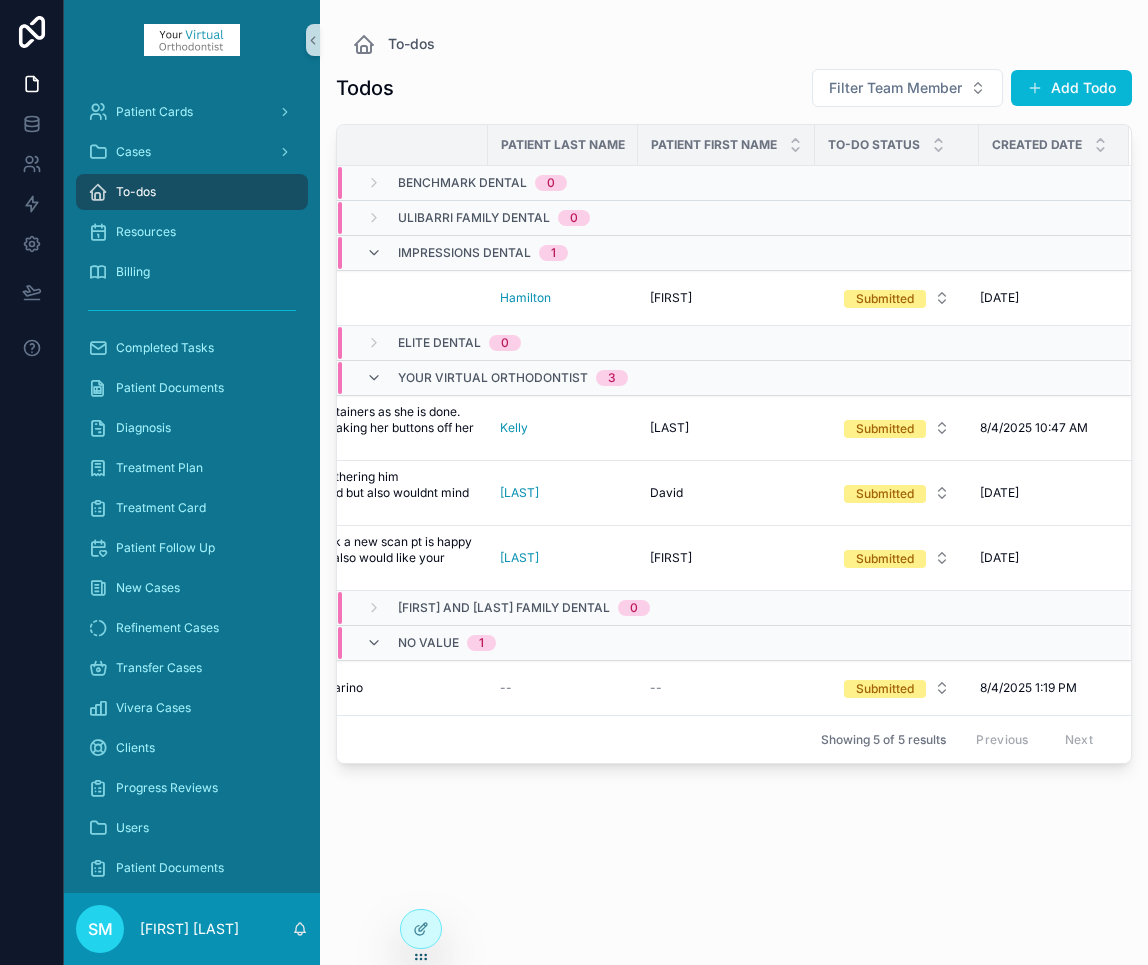 click on "No value 1" at bounding box center [431, 643] 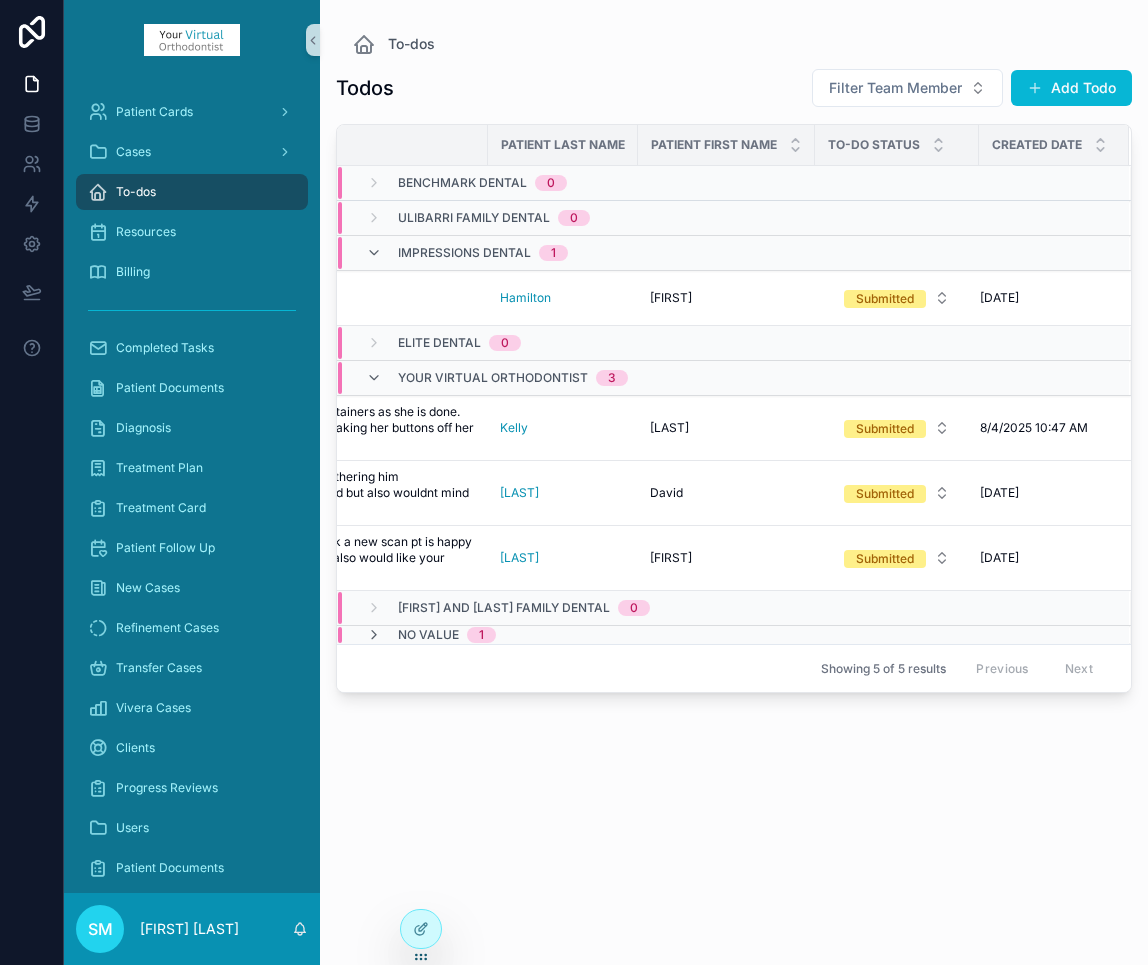 click on "No value 1" at bounding box center [431, 635] 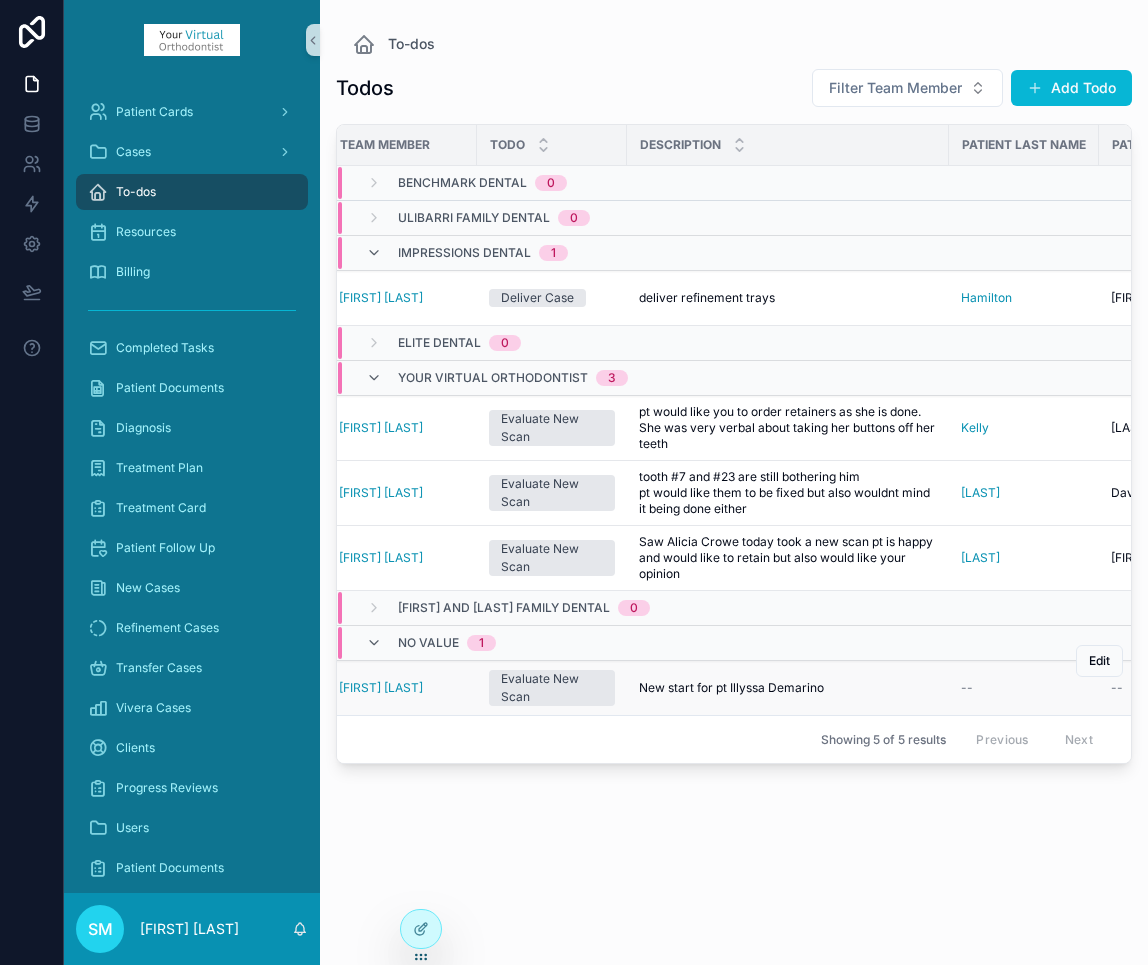 scroll, scrollTop: 0, scrollLeft: 0, axis: both 